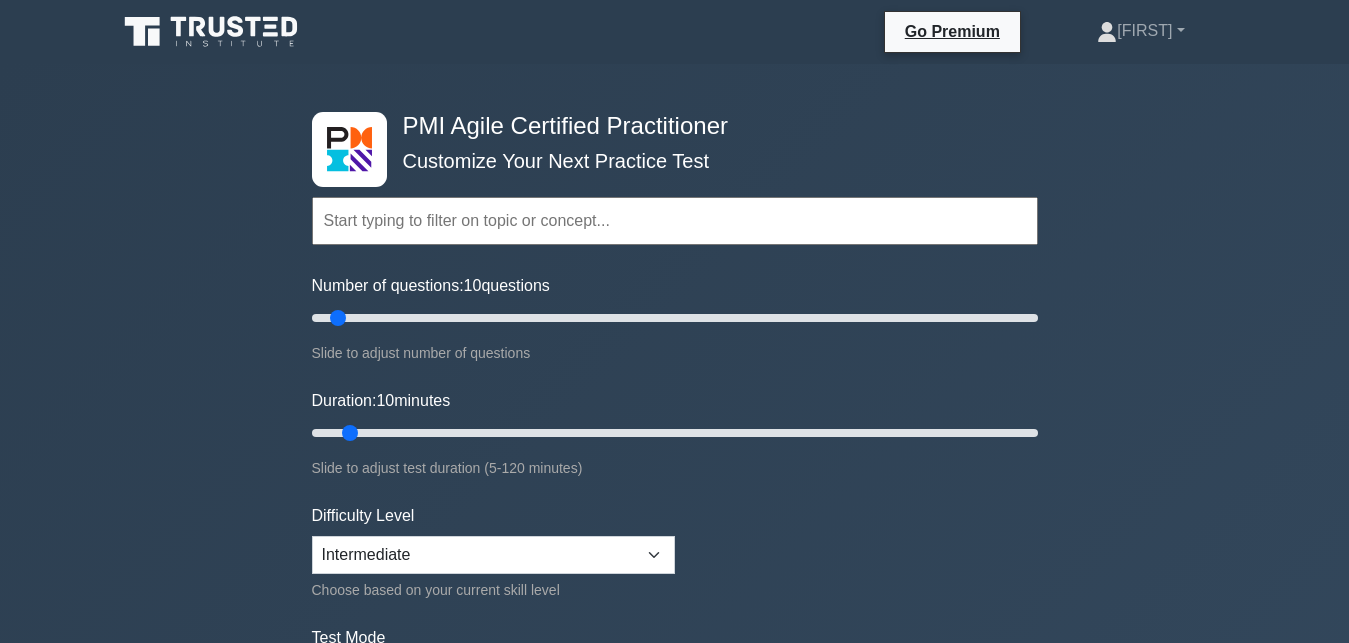 scroll, scrollTop: 6764, scrollLeft: 0, axis: vertical 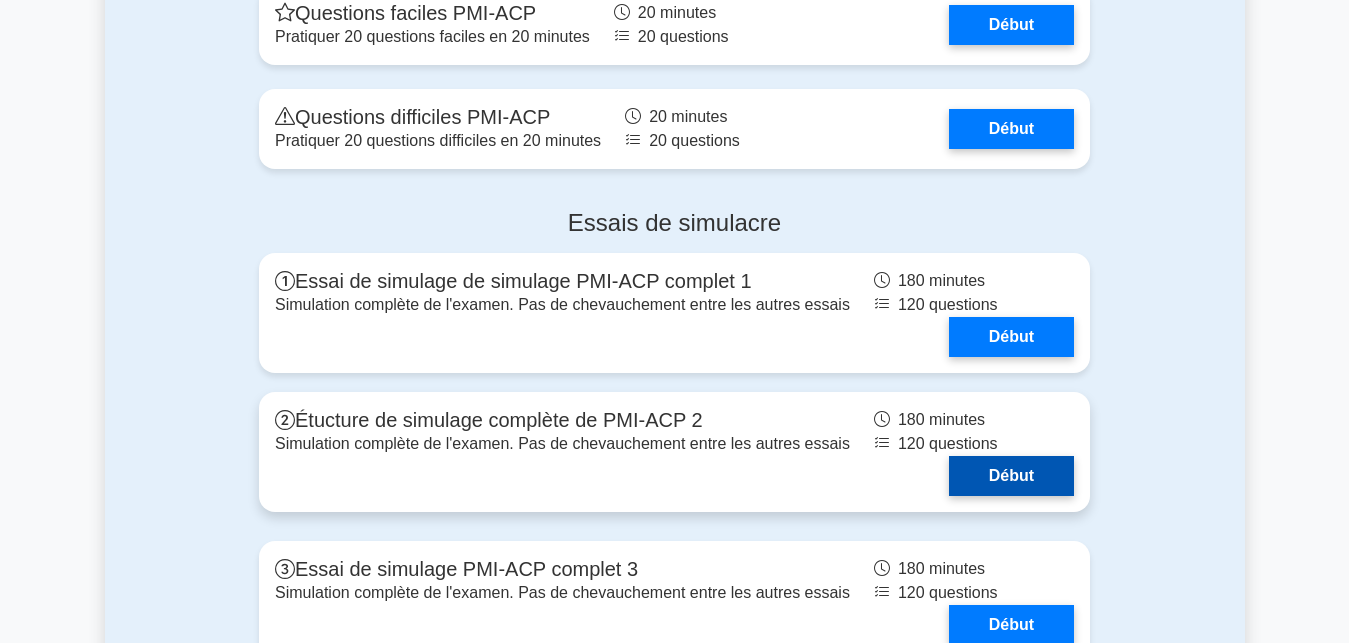 click on "Début" at bounding box center (1011, 476) 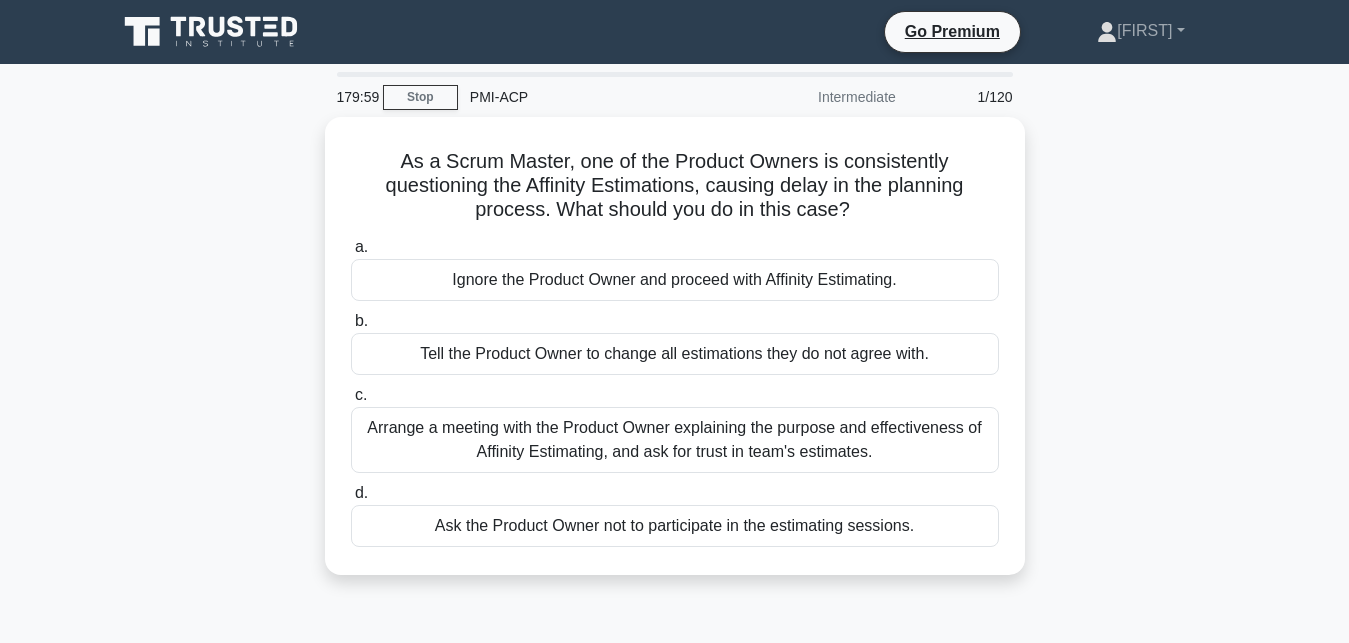 scroll, scrollTop: 0, scrollLeft: 0, axis: both 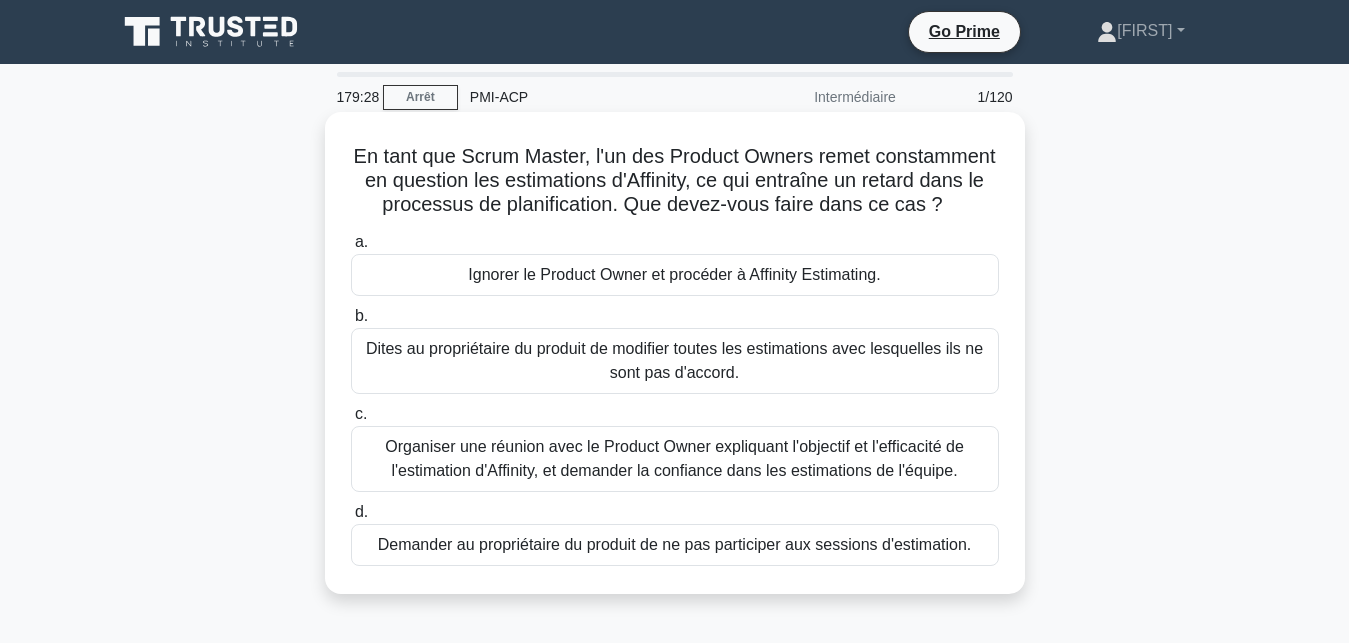 click on "Organiser une réunion avec le Product Owner expliquant l'objectif et l'efficacité de l'estimation d'Affinity, et demander la confiance dans les estimations de l'équipe." at bounding box center (675, 459) 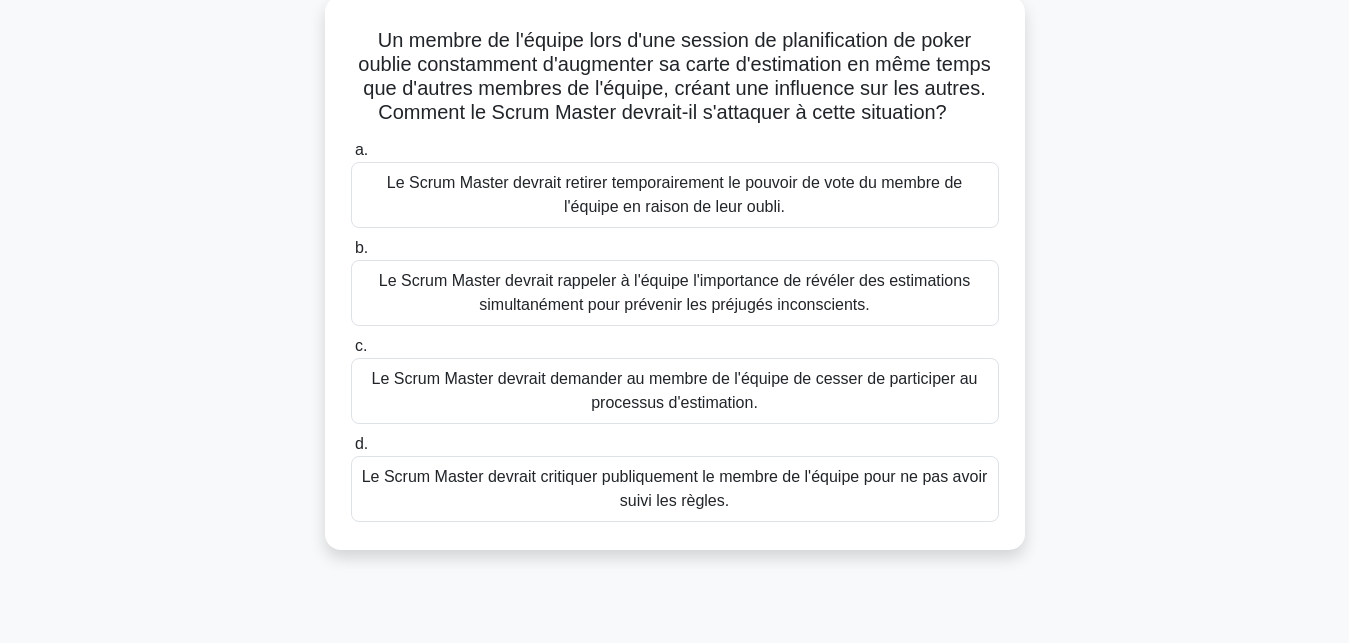 scroll, scrollTop: 123, scrollLeft: 0, axis: vertical 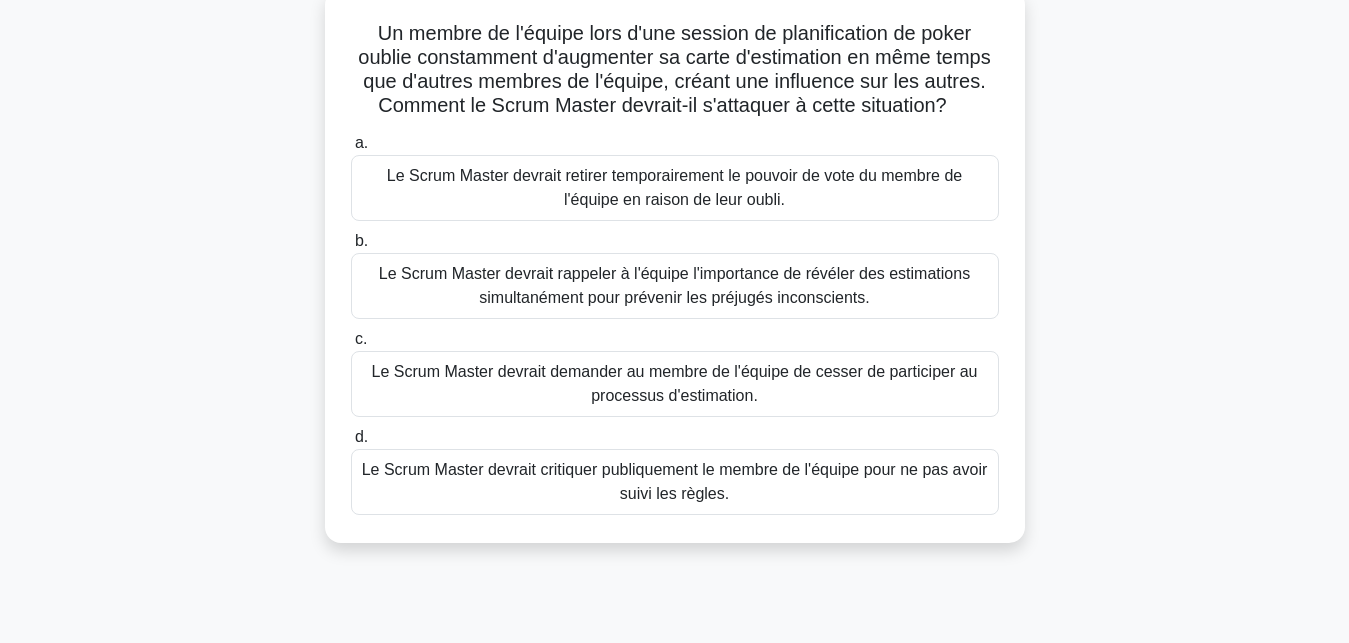 click on "Le Scrum Master devrait rappeler à l'équipe l'importance de révéler des estimations simultanément pour prévenir les préjugés inconscients." at bounding box center [675, 286] 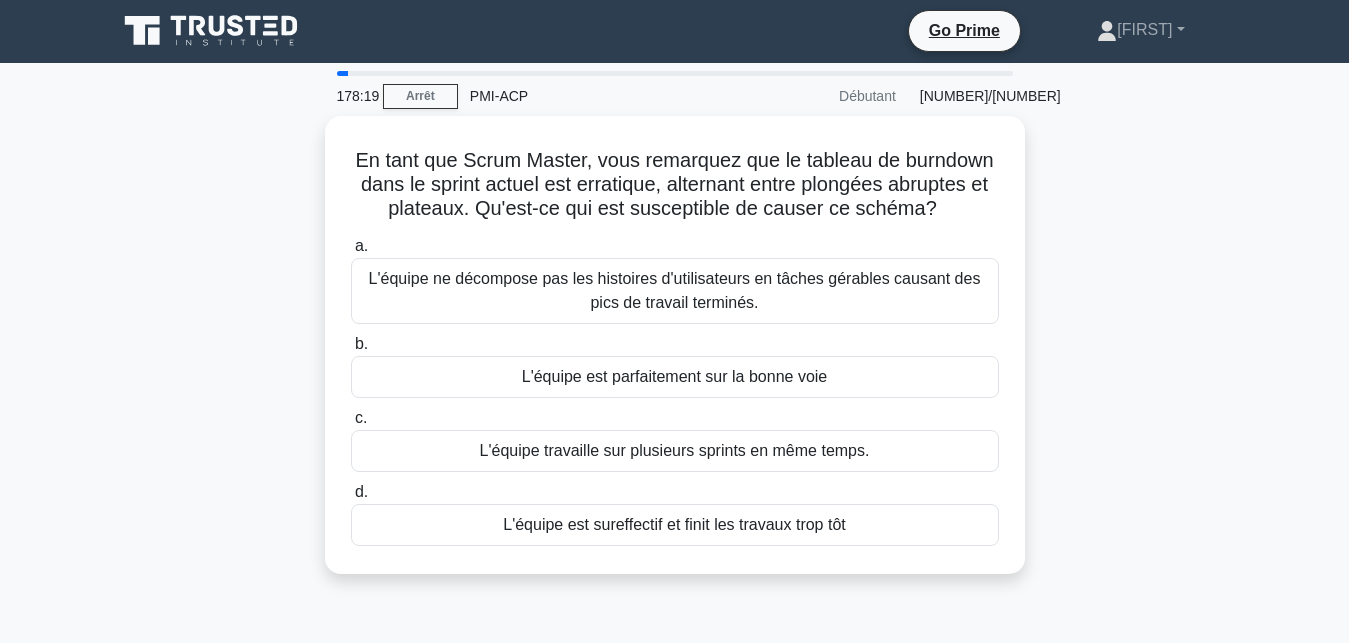 scroll, scrollTop: 0, scrollLeft: 0, axis: both 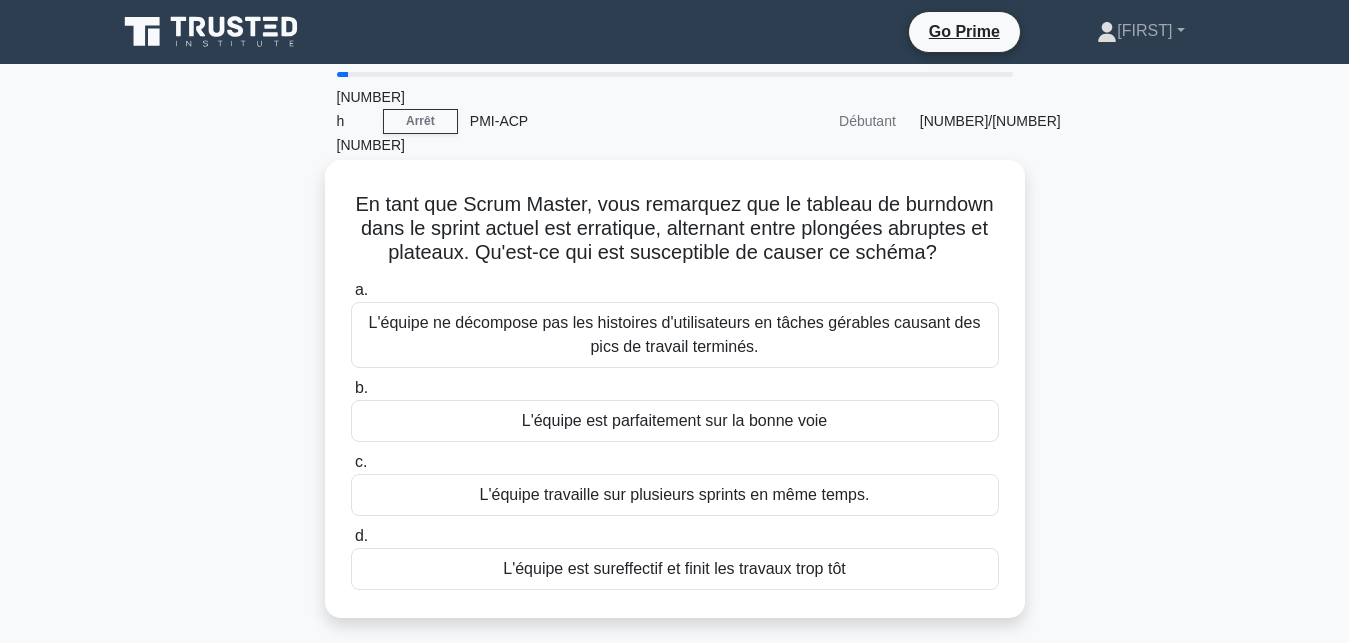 click on "L'équipe ne décompose pas les histoires d'utilisateurs en tâches gérables causant des pics de travail terminés." at bounding box center [675, 335] 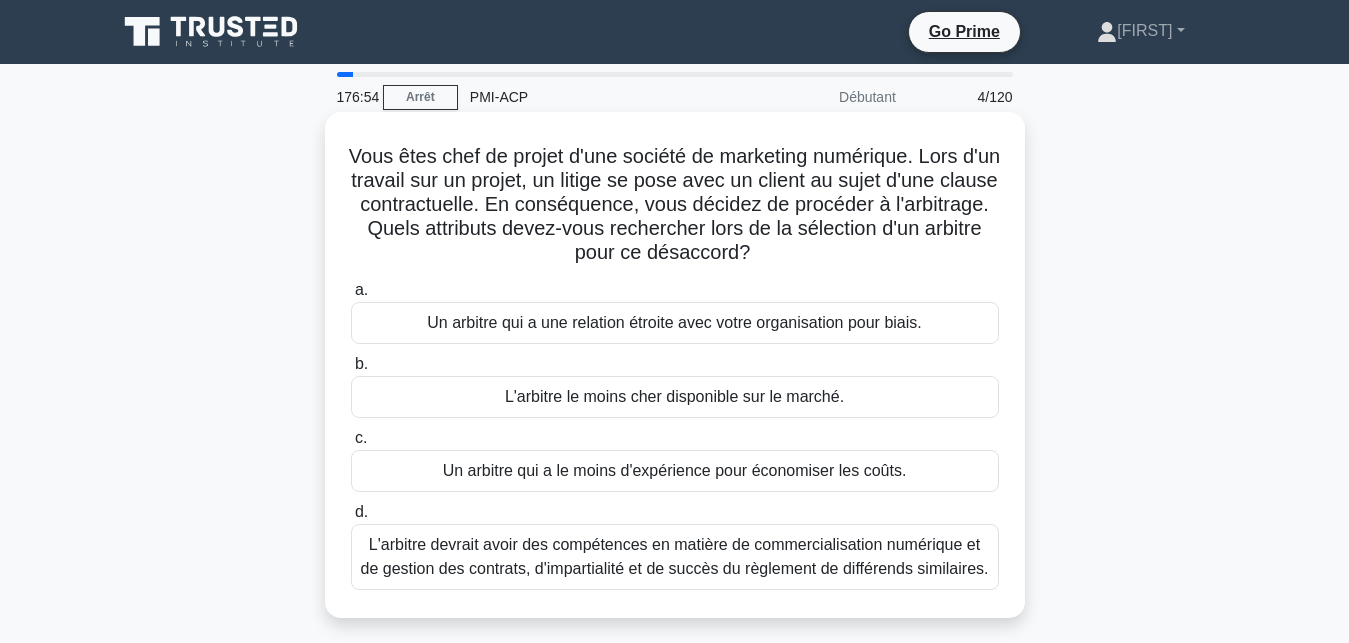 click on "L'arbitre devrait avoir des compétences en matière de commercialisation numérique et de gestion des contrats, d'impartialité et de succès du règlement de différends similaires." at bounding box center [675, 557] 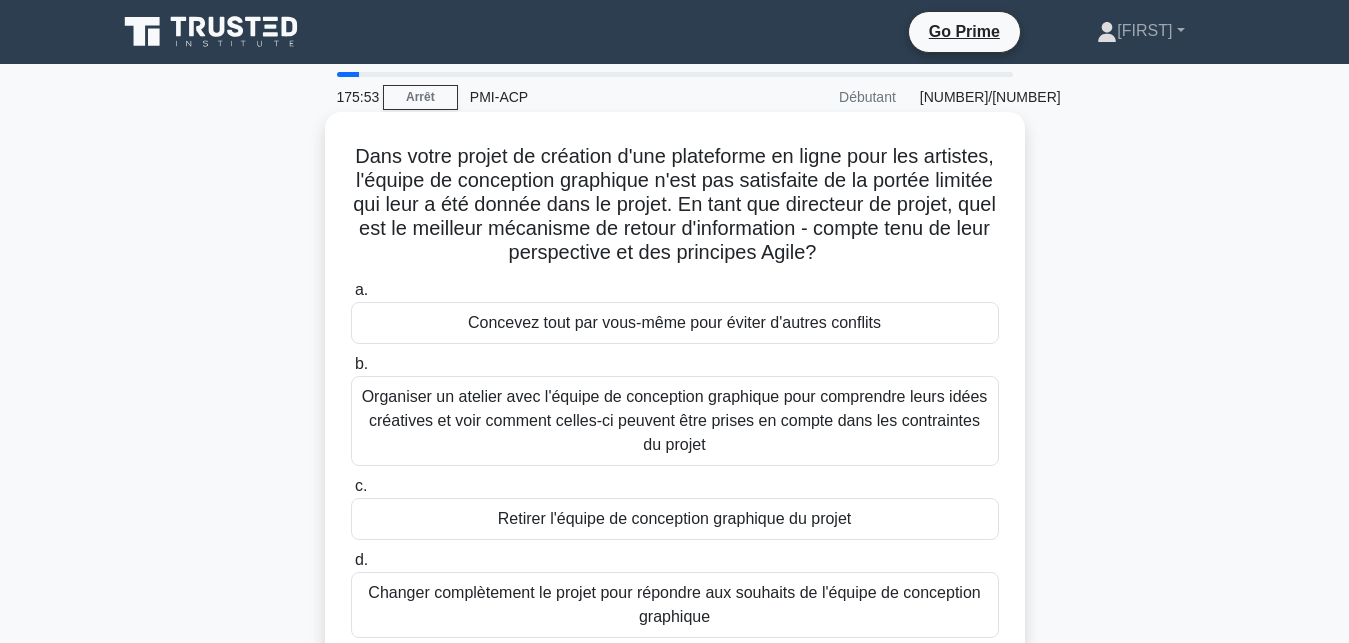 click on "Organiser un atelier avec l'équipe de conception graphique pour comprendre leurs idées créatives et voir comment celles-ci peuvent être prises en compte dans les contraintes du projet" at bounding box center (675, 421) 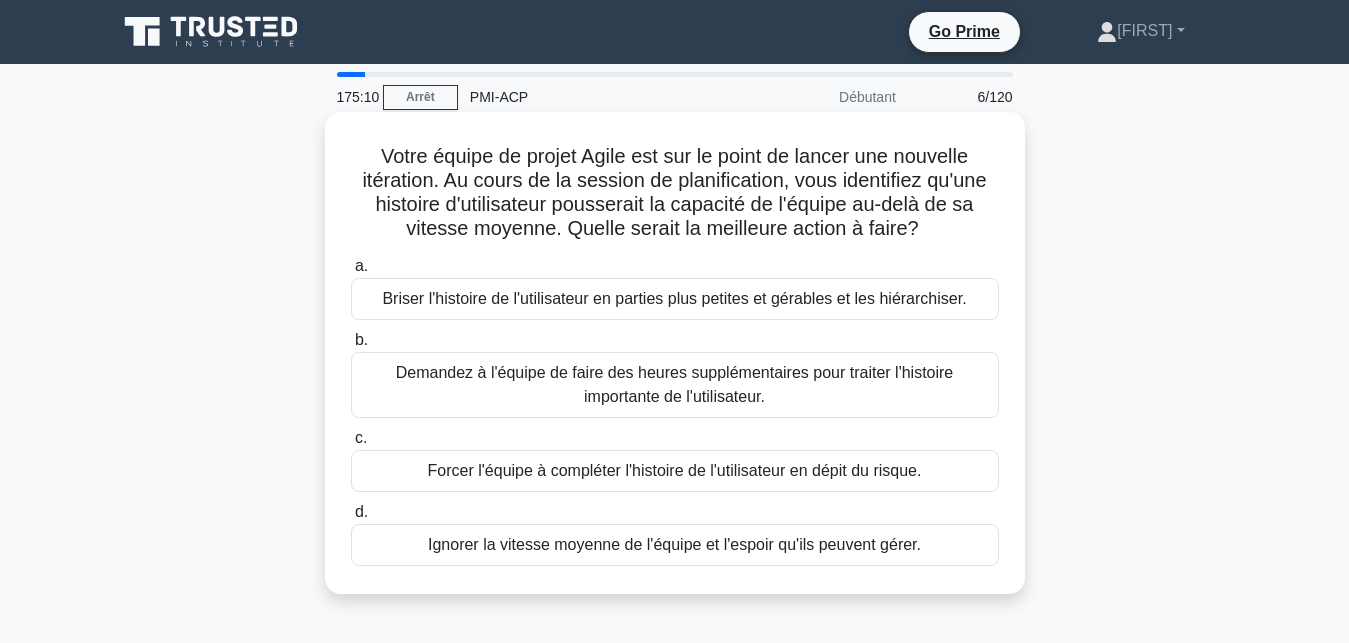 click on "Briser l'histoire de l'utilisateur en parties plus petites et gérables et les hiérarchiser." at bounding box center [675, 299] 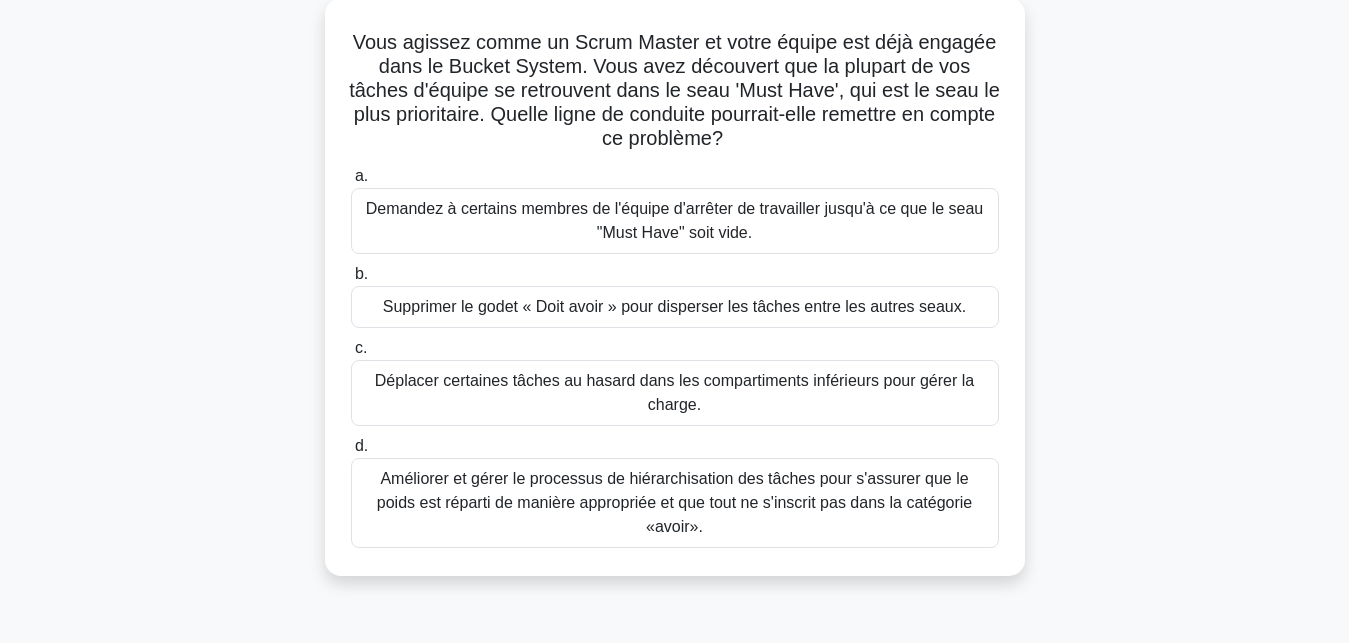 scroll, scrollTop: 143, scrollLeft: 0, axis: vertical 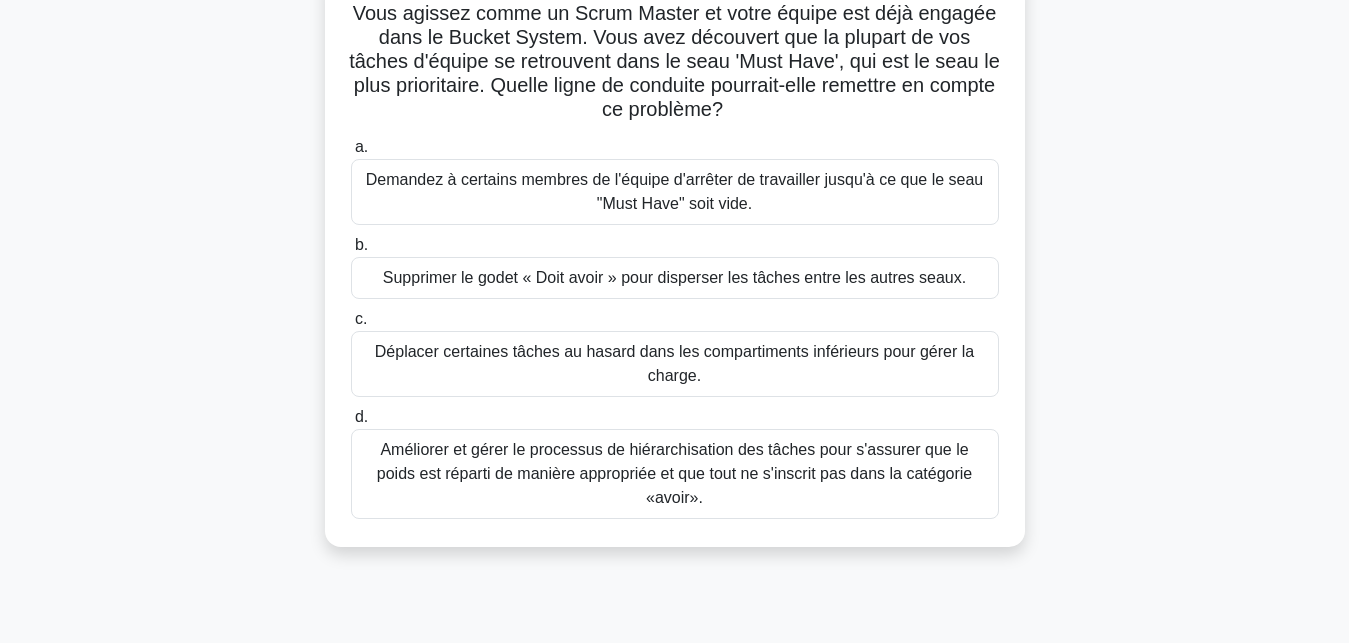 click on "Améliorer et gérer le processus de hiérarchisation des tâches pour s'assurer que le poids est réparti de manière appropriée et que tout ne s'inscrit pas dans la catégorie «avoir»." at bounding box center [675, 474] 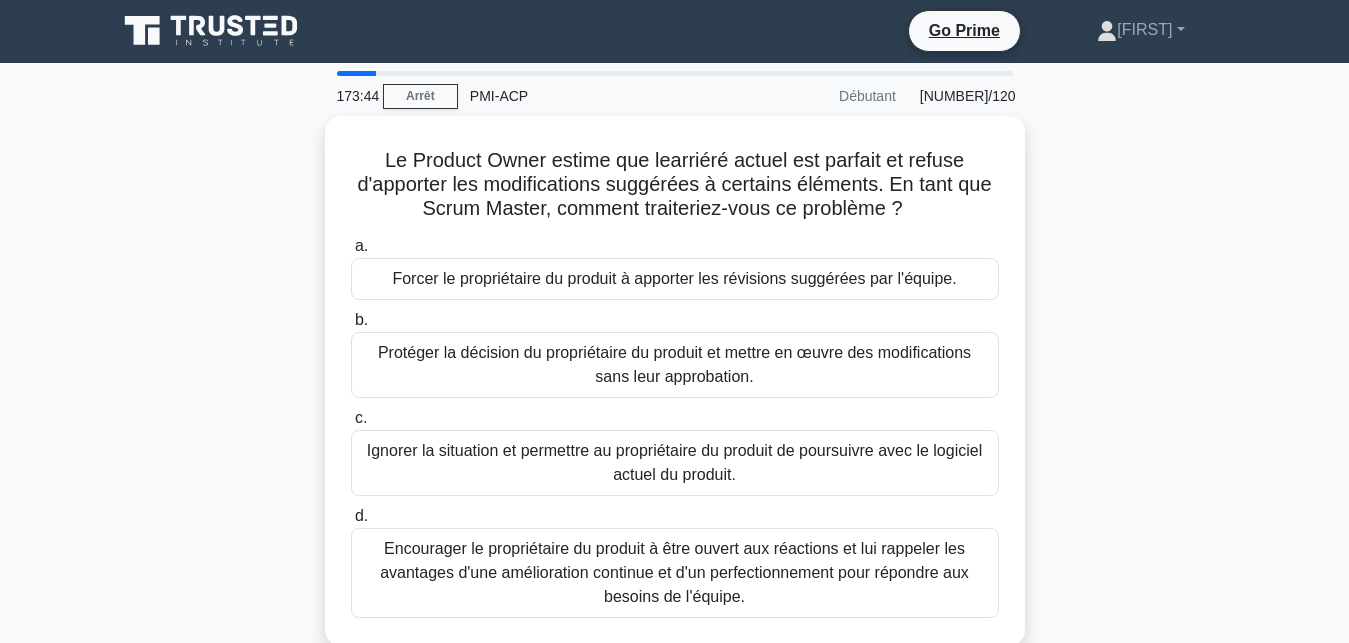scroll, scrollTop: 0, scrollLeft: 0, axis: both 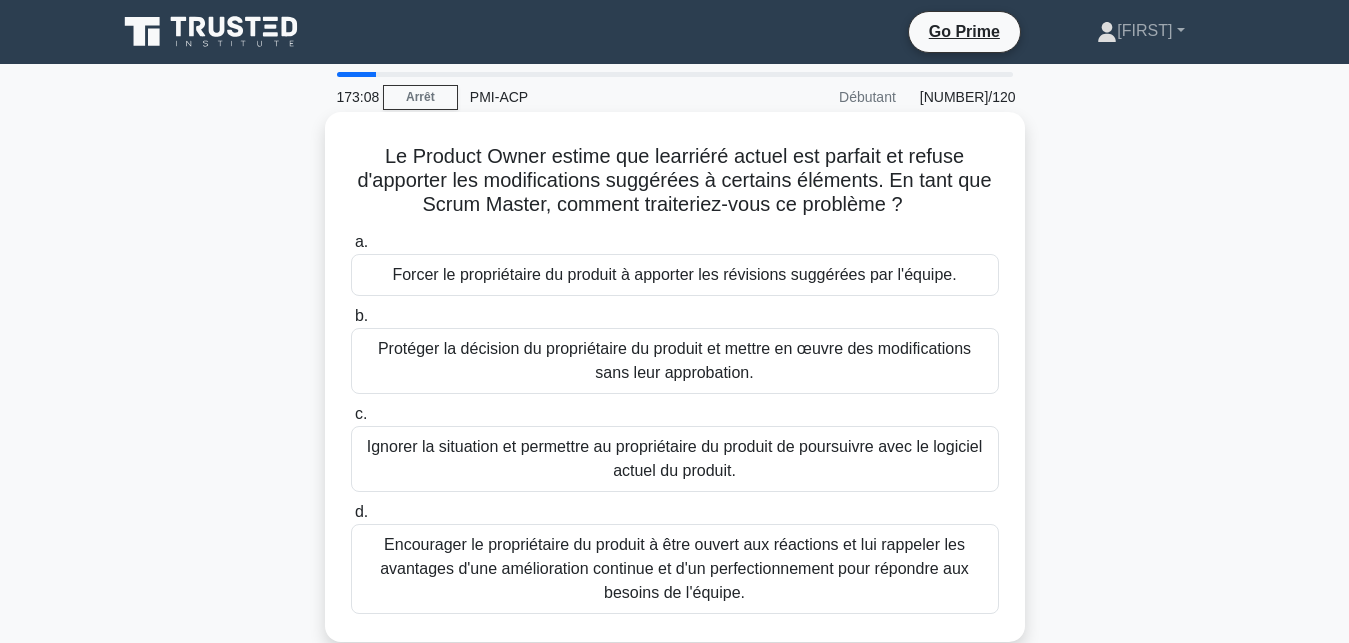 click on "Encourager le propriétaire du produit à être ouvert aux réactions et lui rappeler les avantages d'une amélioration continue et d'un perfectionnement pour répondre aux besoins de l'équipe." at bounding box center [675, 569] 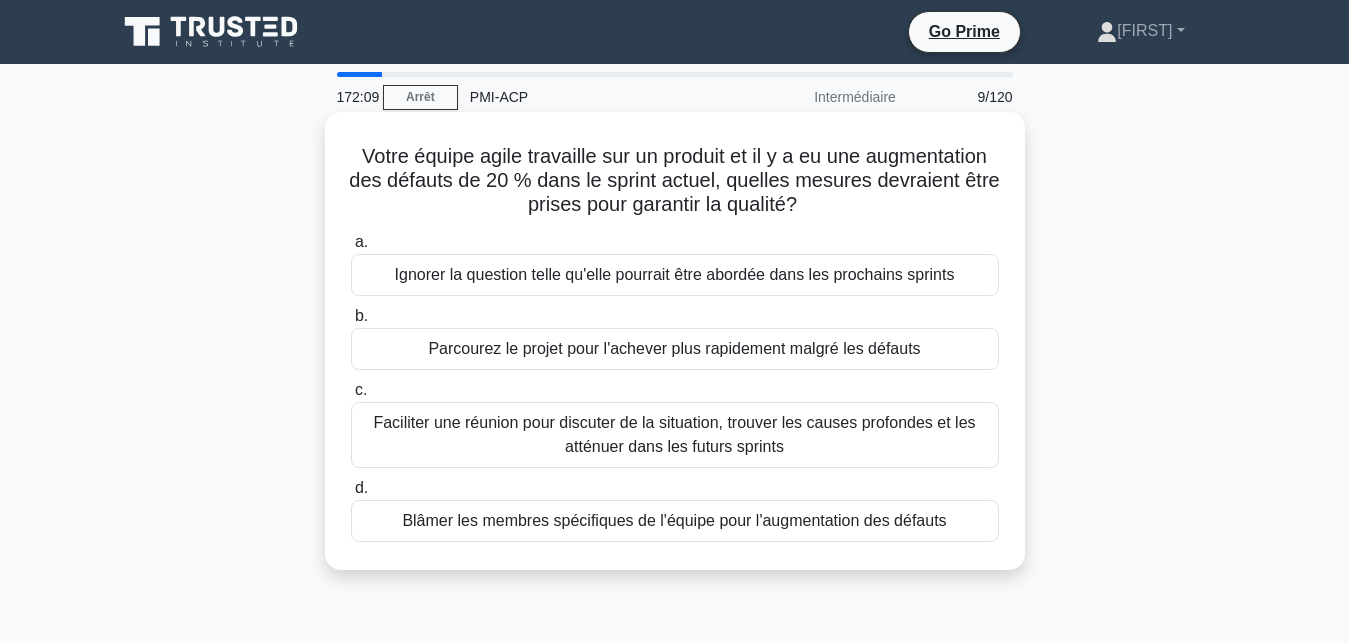 click on "Faciliter une réunion pour discuter de la situation, trouver les causes profondes et les atténuer dans les futurs sprints" at bounding box center [675, 435] 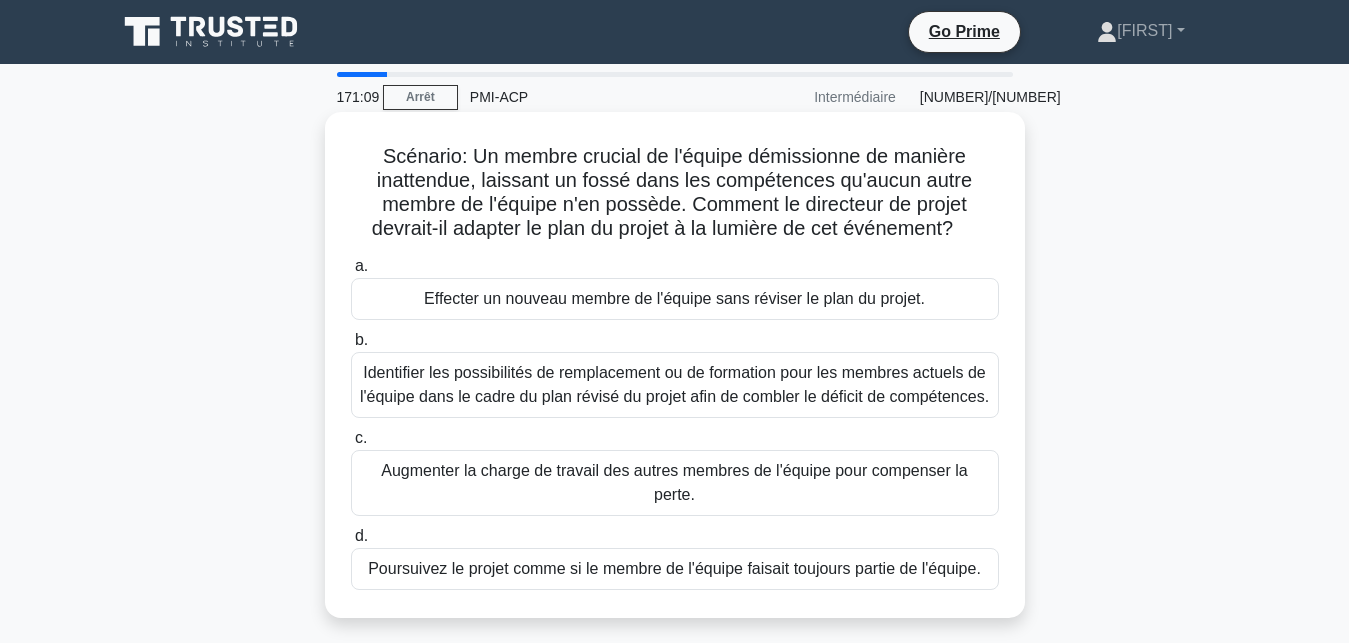 click on "Identifier les possibilités de remplacement ou de formation pour les membres actuels de l'équipe dans le cadre du plan révisé du projet afin de combler le déficit de compétences." at bounding box center (675, 385) 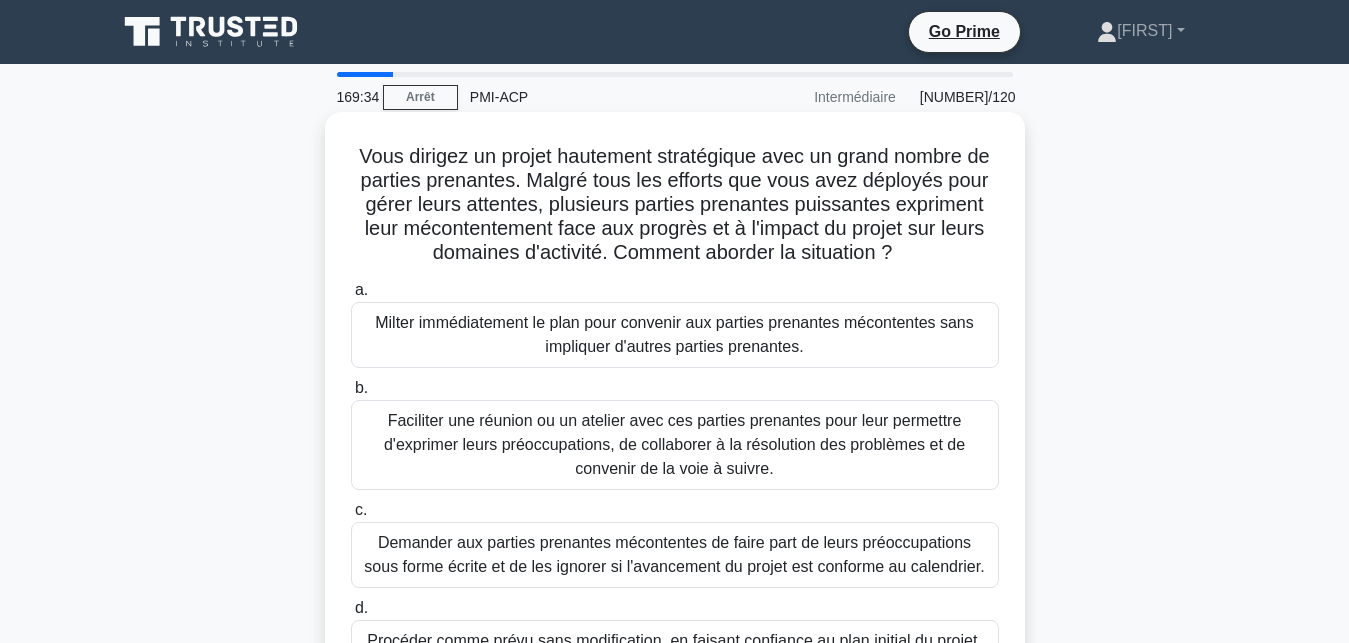 click on "Faciliter une réunion ou un atelier avec ces parties prenantes pour leur permettre d'exprimer leurs préoccupations, de collaborer à la résolution des problèmes et de convenir de la voie à suivre." at bounding box center (675, 445) 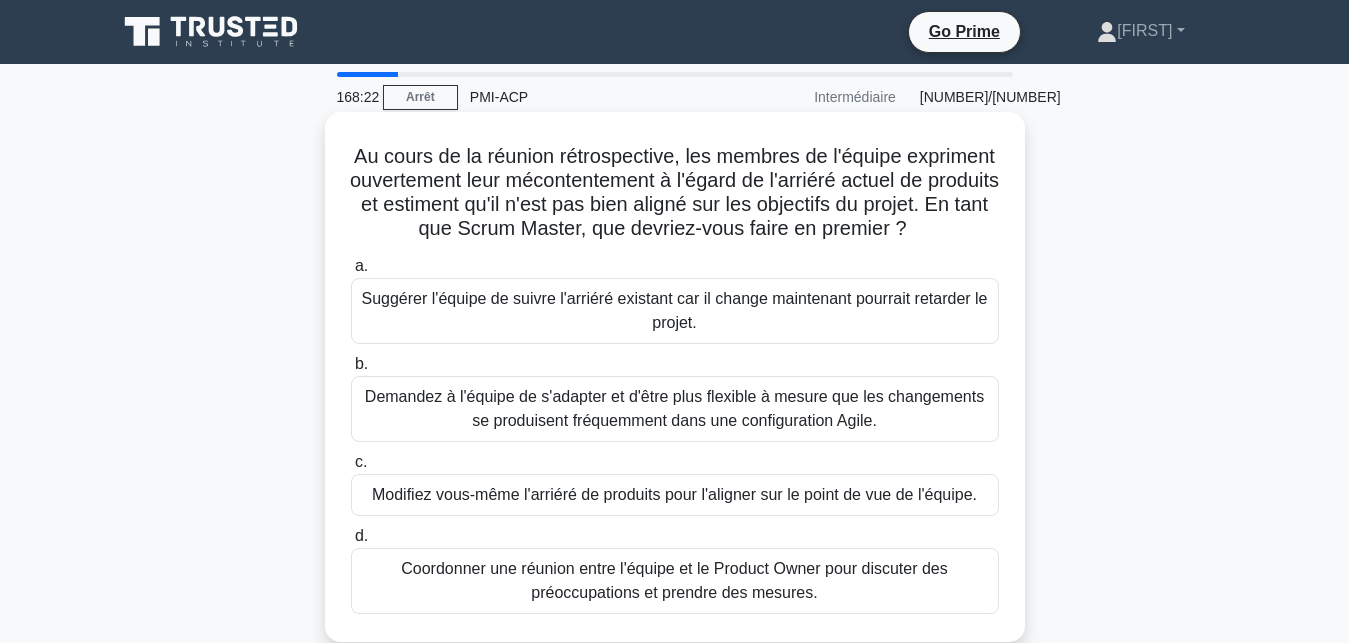 click on "Coordonner une réunion entre l'équipe et le Product Owner pour discuter des préoccupations et prendre des mesures." at bounding box center [675, 581] 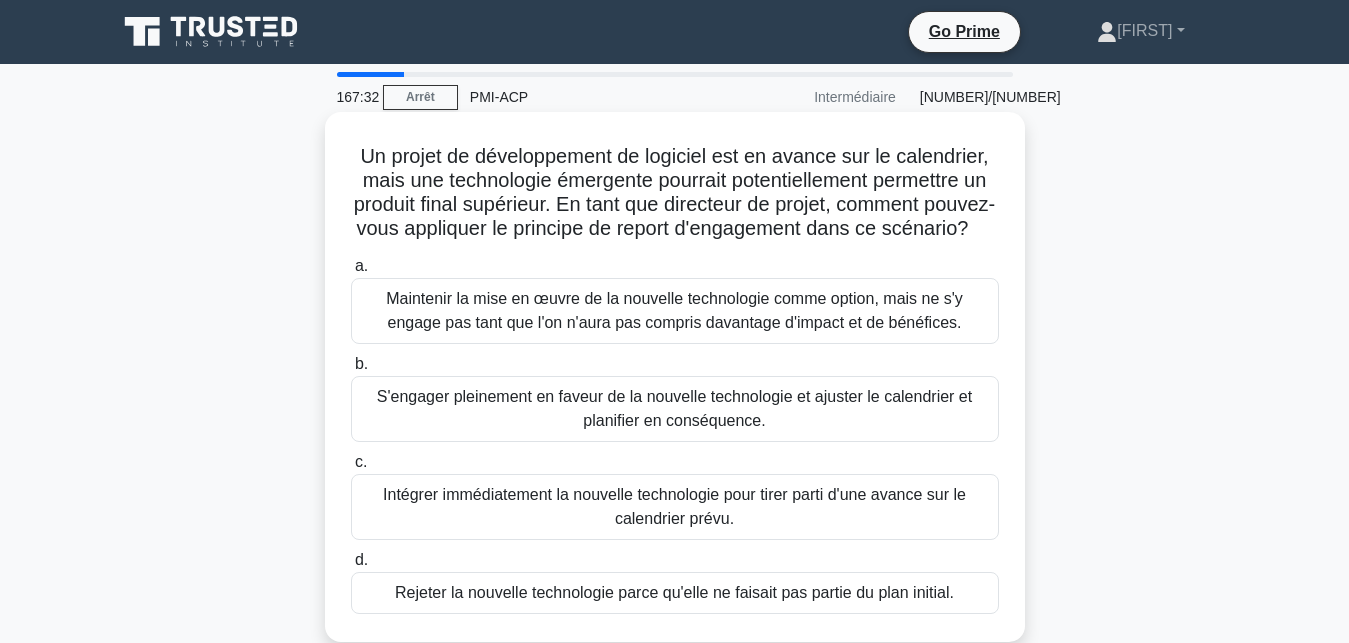 click on "S'engager pleinement en faveur de la nouvelle technologie et ajuster le calendrier et planifier en conséquence." at bounding box center [675, 409] 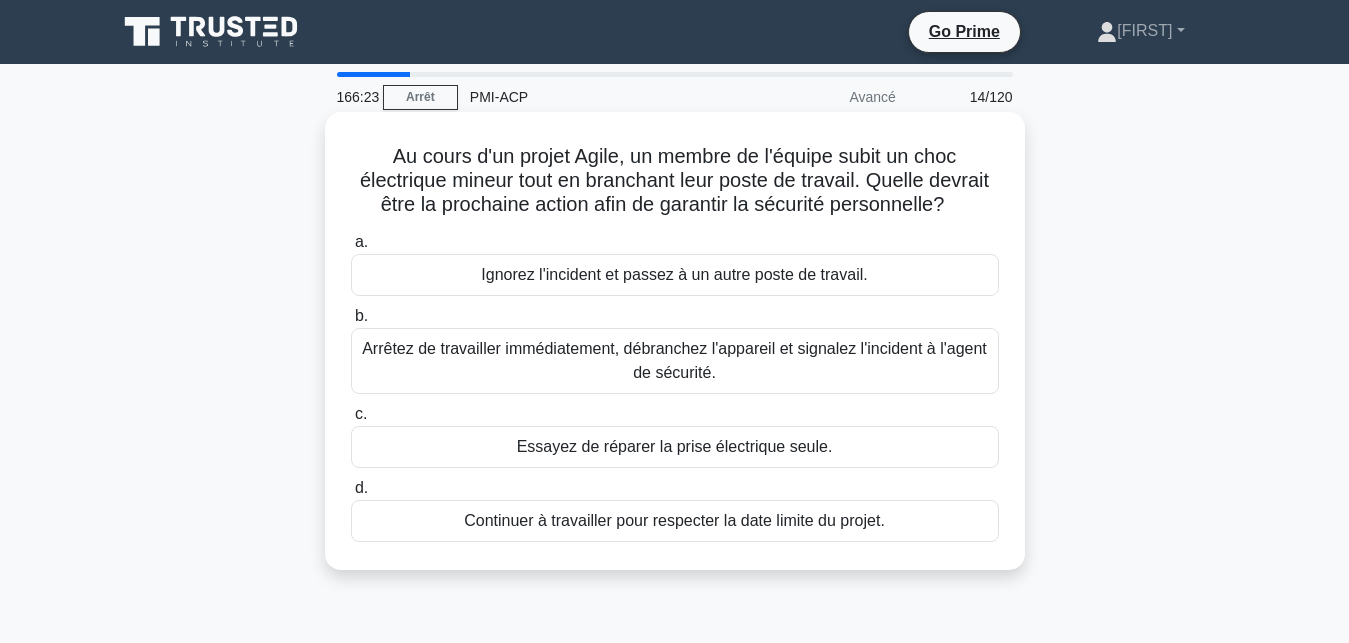 click on "Arrêtez de travailler immédiatement, débranchez l'appareil et signalez l'incident à l'agent de sécurité." at bounding box center [675, 361] 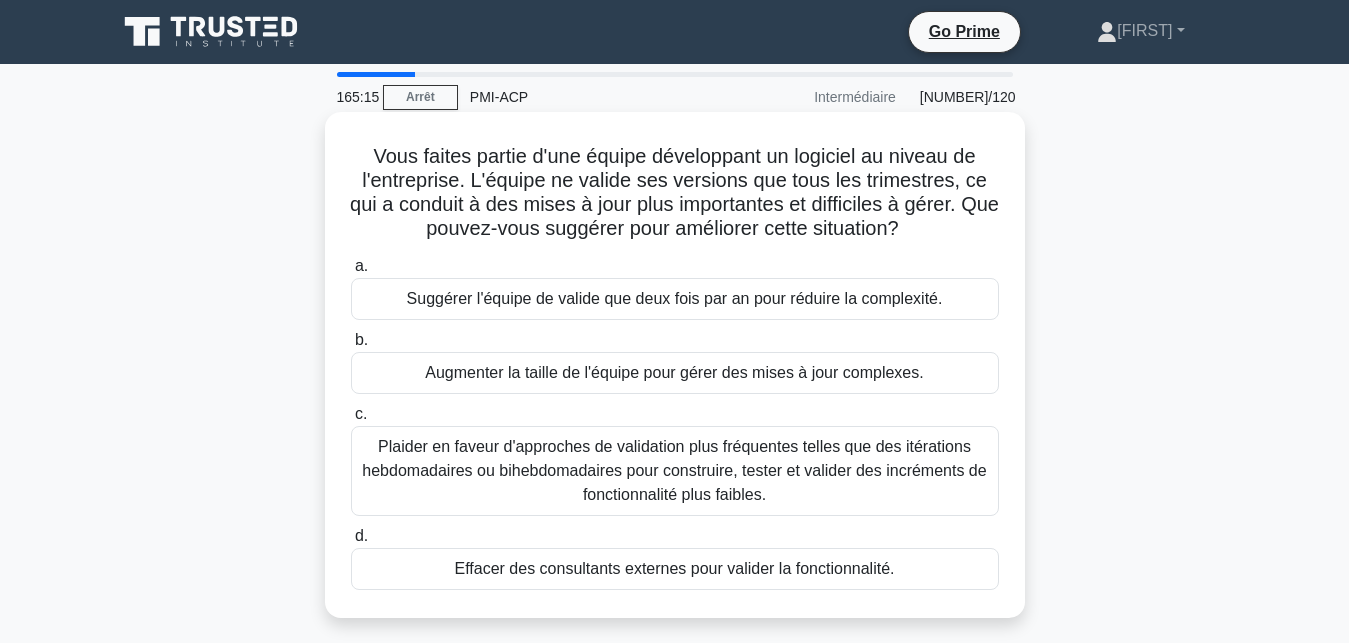 click on "Plaider en faveur d'approches de validation plus fréquentes telles que des itérations hebdomadaires ou bihebdomadaires pour construire, tester et valider des incréments de fonctionnalité plus faibles." at bounding box center (675, 471) 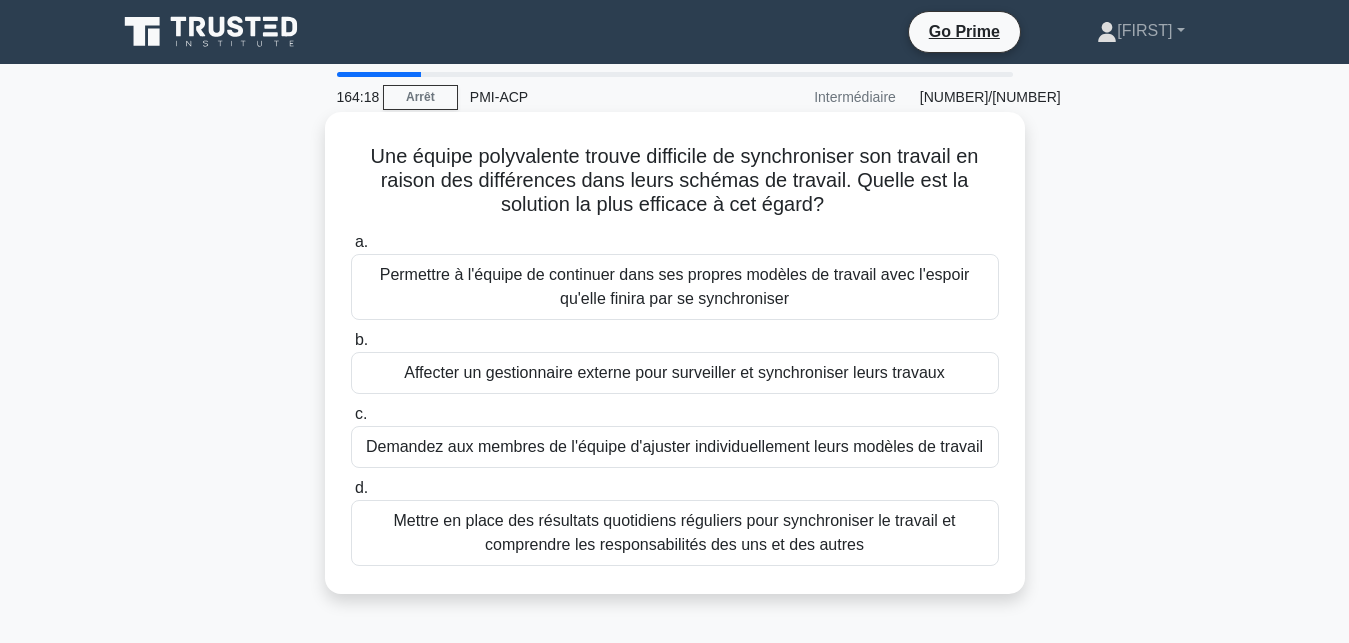click on "Mettre en place des résultats quotidiens réguliers pour synchroniser le travail et comprendre les responsabilités des uns et des autres" at bounding box center (675, 533) 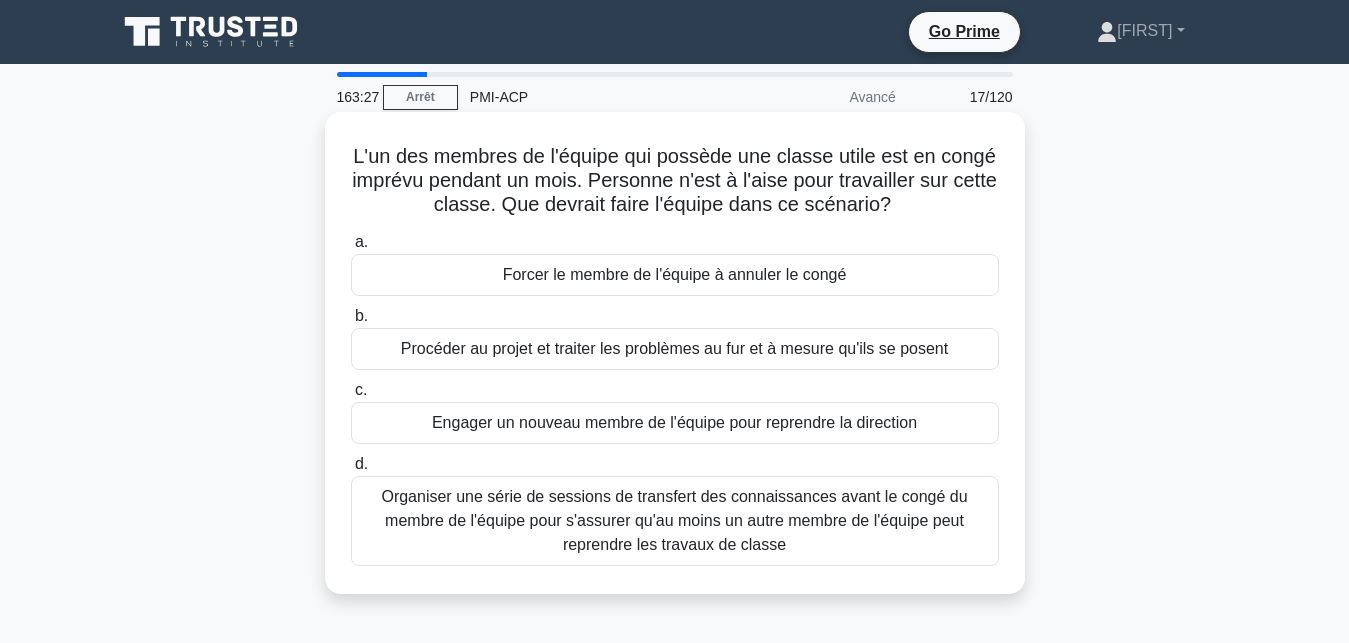 click on "Organiser une série de sessions de transfert des connaissances avant le congé du membre de l'équipe pour s'assurer qu'au moins un autre membre de l'équipe peut reprendre les travaux de classe" at bounding box center (675, 521) 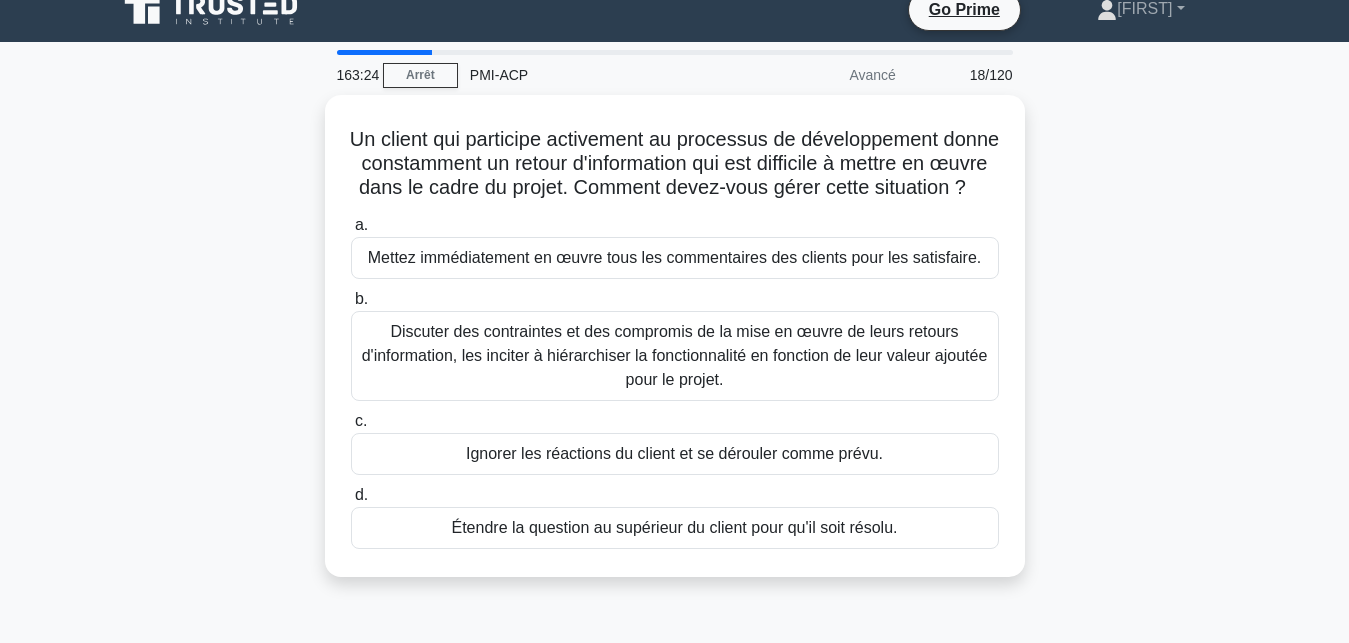 scroll, scrollTop: 25, scrollLeft: 0, axis: vertical 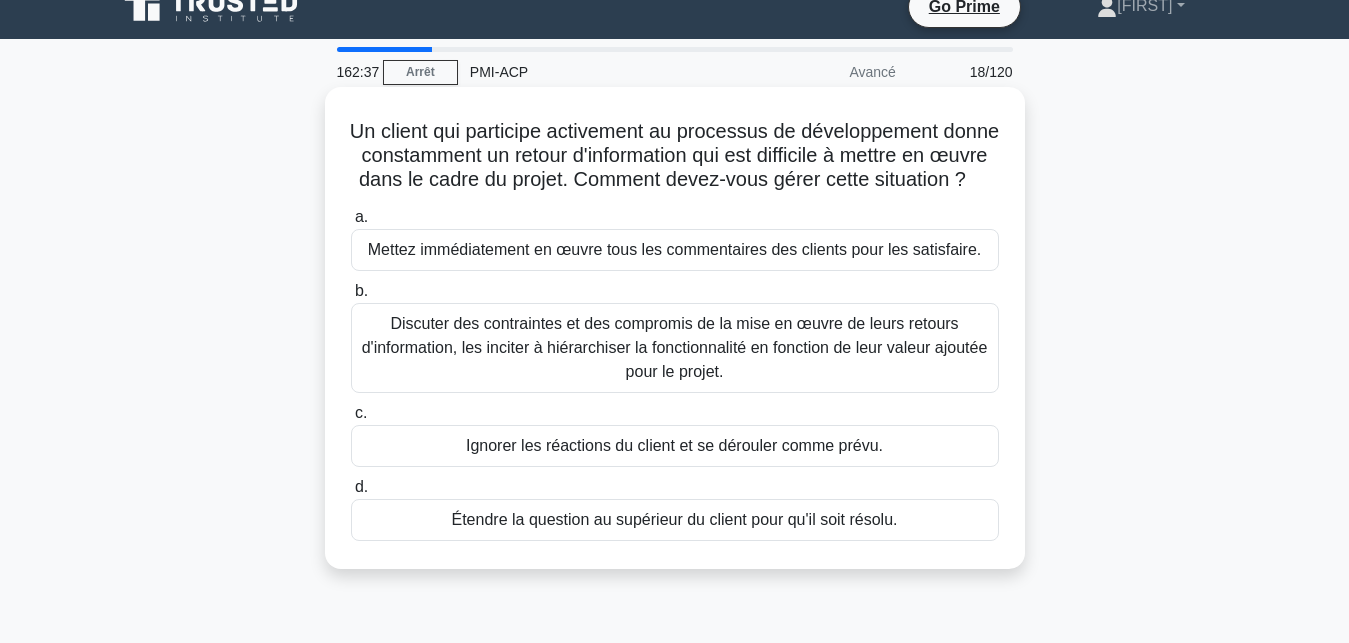 click on "Discuter des contraintes et des compromis de la mise en œuvre de leurs retours d'information, les inciter à hiérarchiser la fonctionnalité en fonction de leur valeur ajoutée pour le projet." at bounding box center [675, 348] 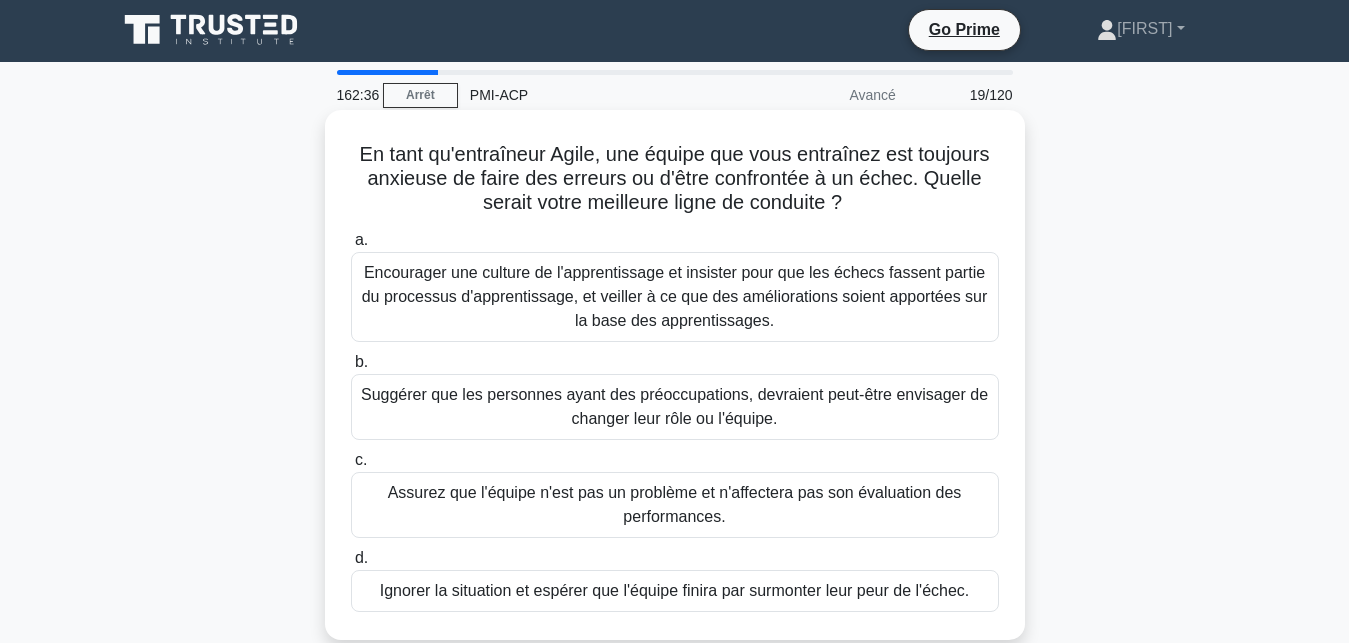 scroll, scrollTop: 0, scrollLeft: 0, axis: both 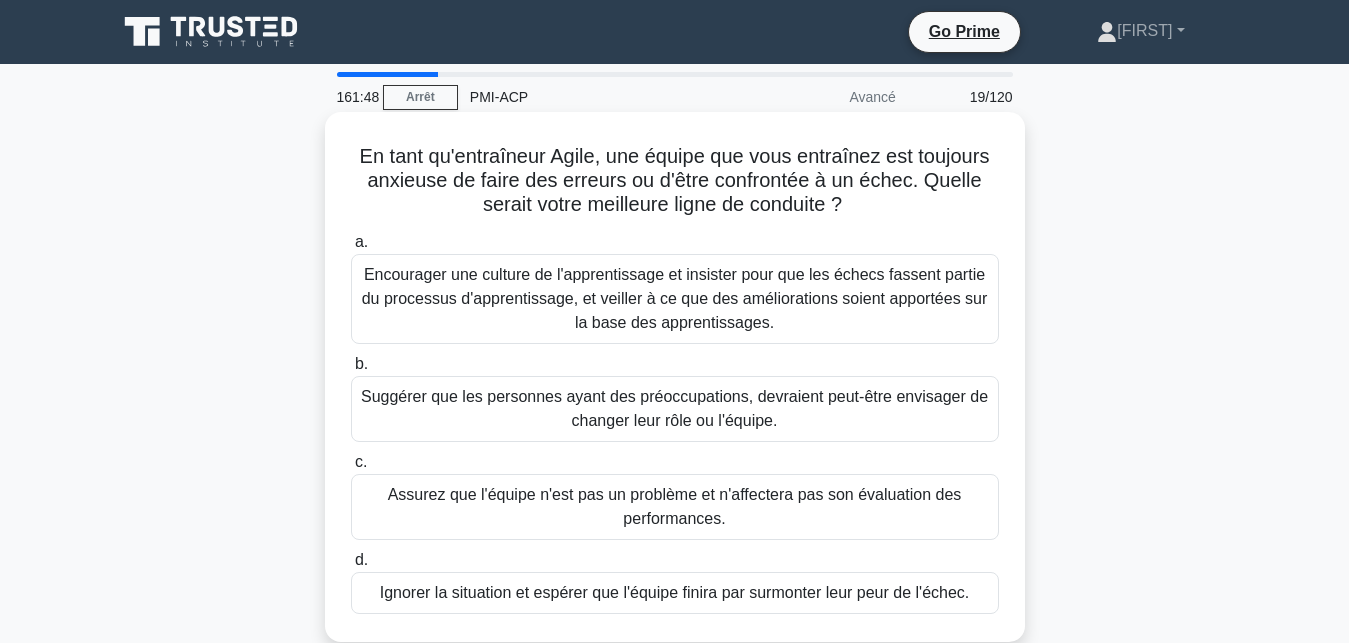 click on "Encourager une culture de l'apprentissage et insister pour que les échecs fassent partie du processus d'apprentissage, et veiller à ce que des améliorations soient apportées sur la base des apprentissages." at bounding box center [675, 299] 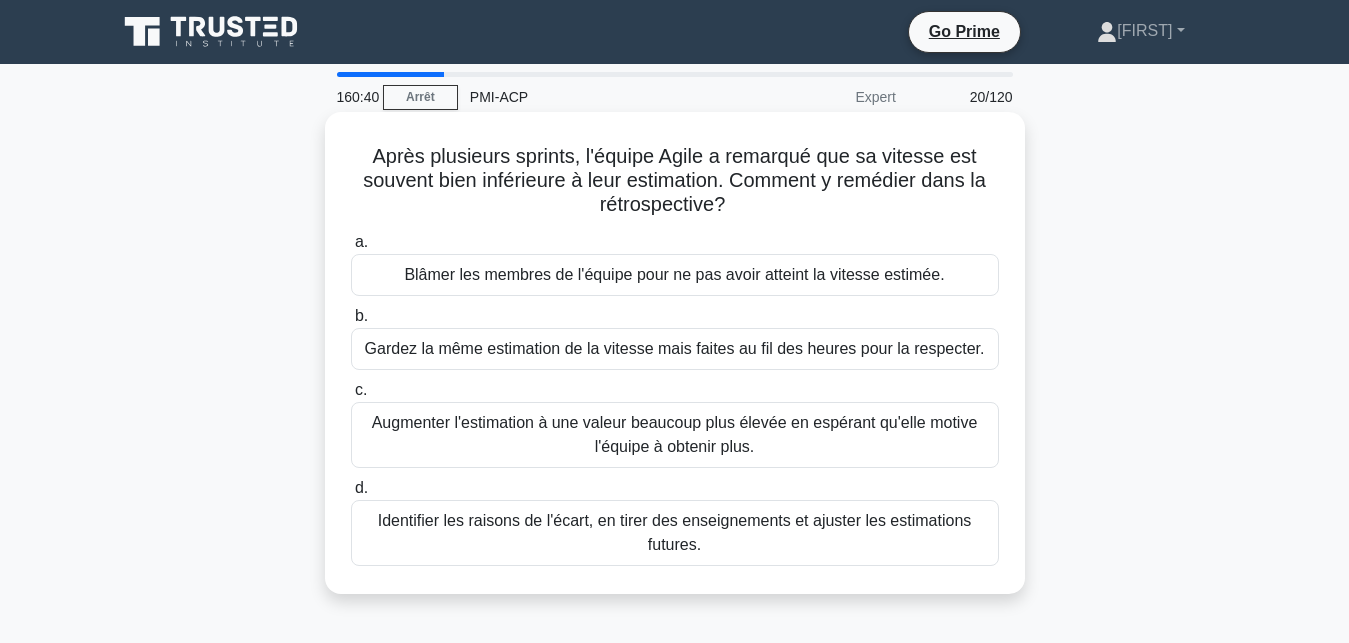 click on "Identifier les raisons de l'écart, en tirer des enseignements et ajuster les estimations futures." at bounding box center [675, 533] 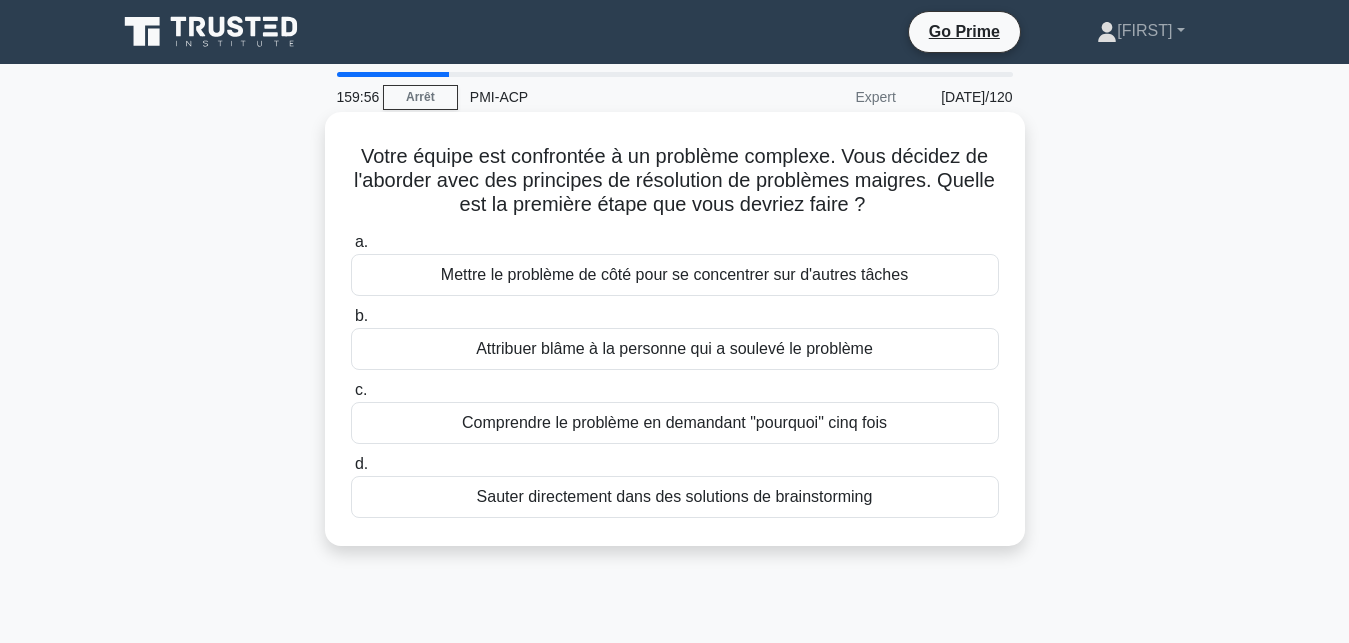 click on "Comprendre le problème en demandant "pourquoi" cinq fois" at bounding box center [675, 423] 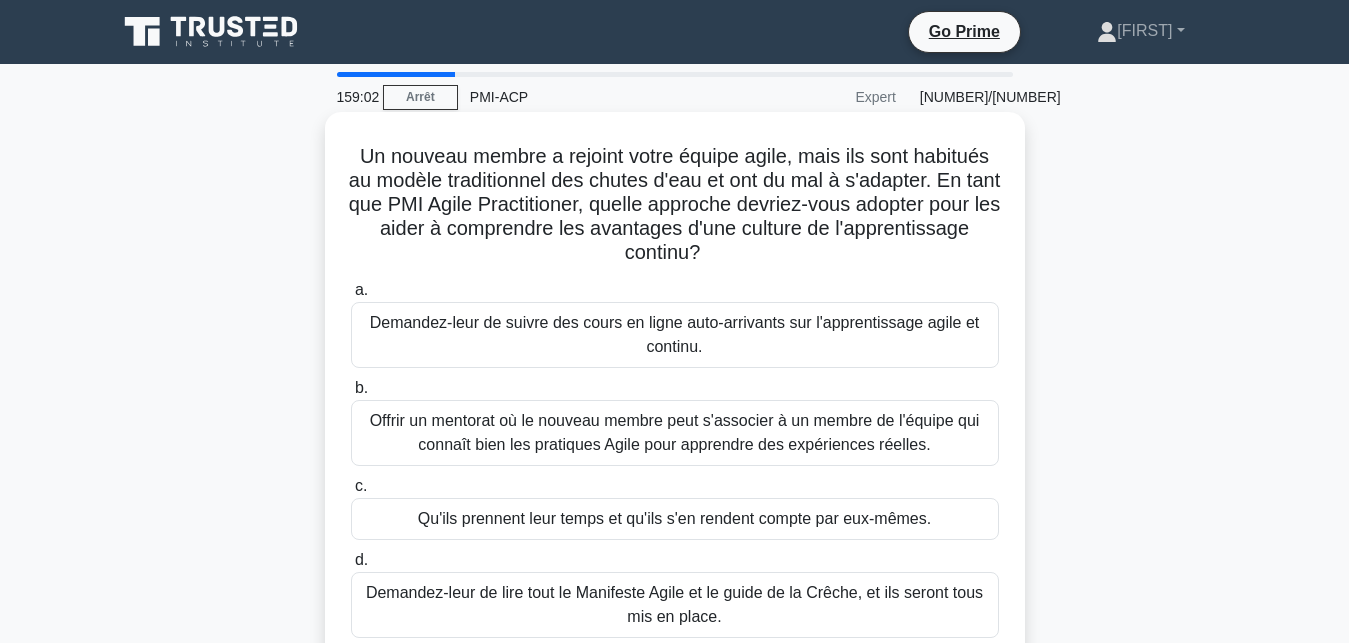 click on "Offrir un mentorat où le nouveau membre peut s'associer à un membre de l'équipe qui connaît bien les pratiques Agile pour apprendre des expériences réelles." at bounding box center [675, 433] 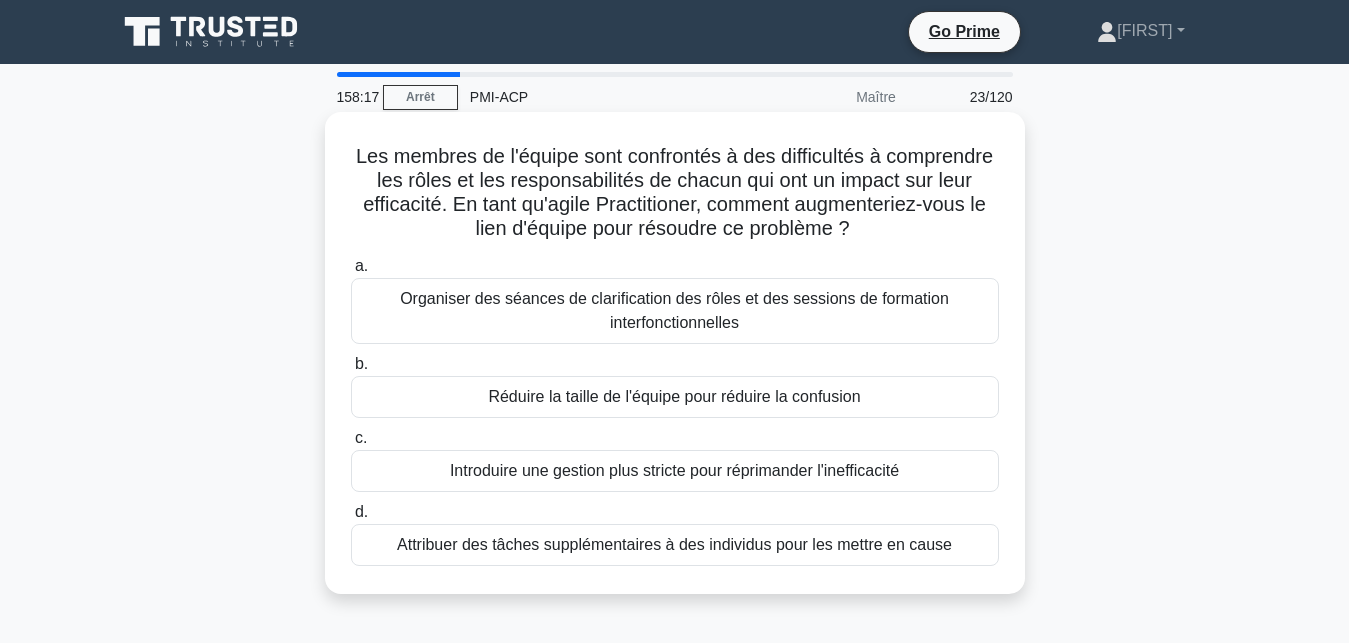 click on "Organiser des séances de clarification des rôles et des sessions de formation interfonctionnelles" at bounding box center (675, 311) 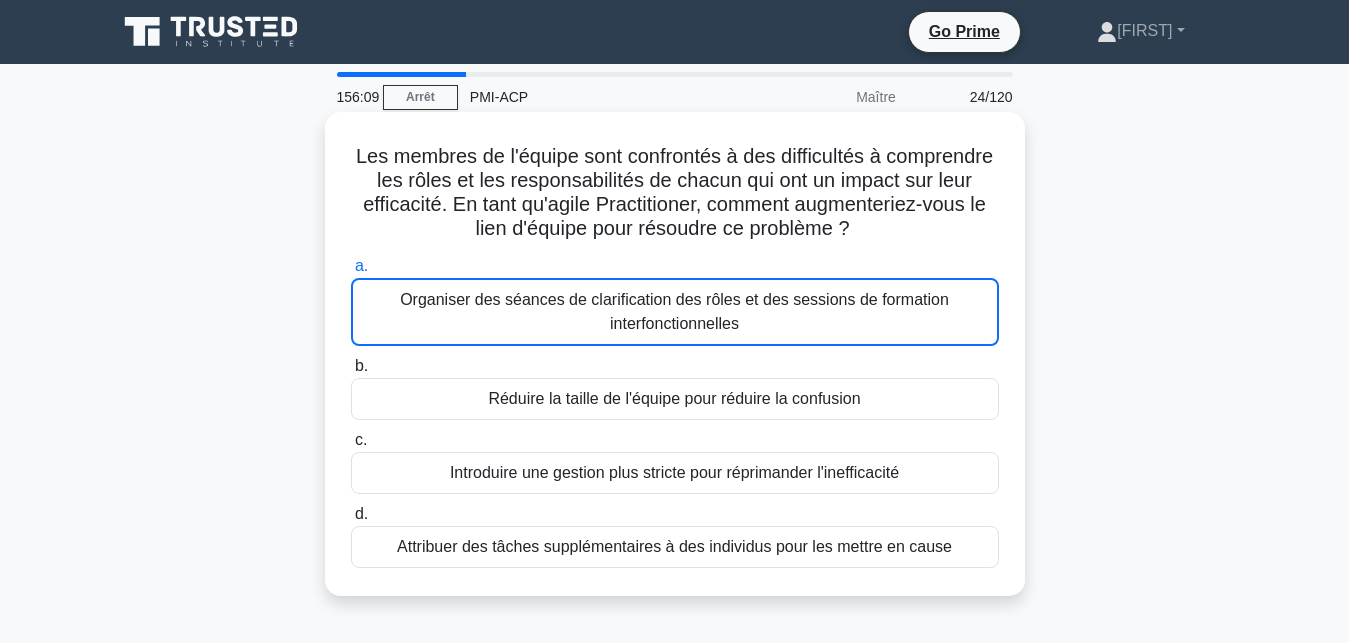 click on "Organiser des séances de clarification des rôles et des sessions de formation interfonctionnelles" at bounding box center (675, 312) 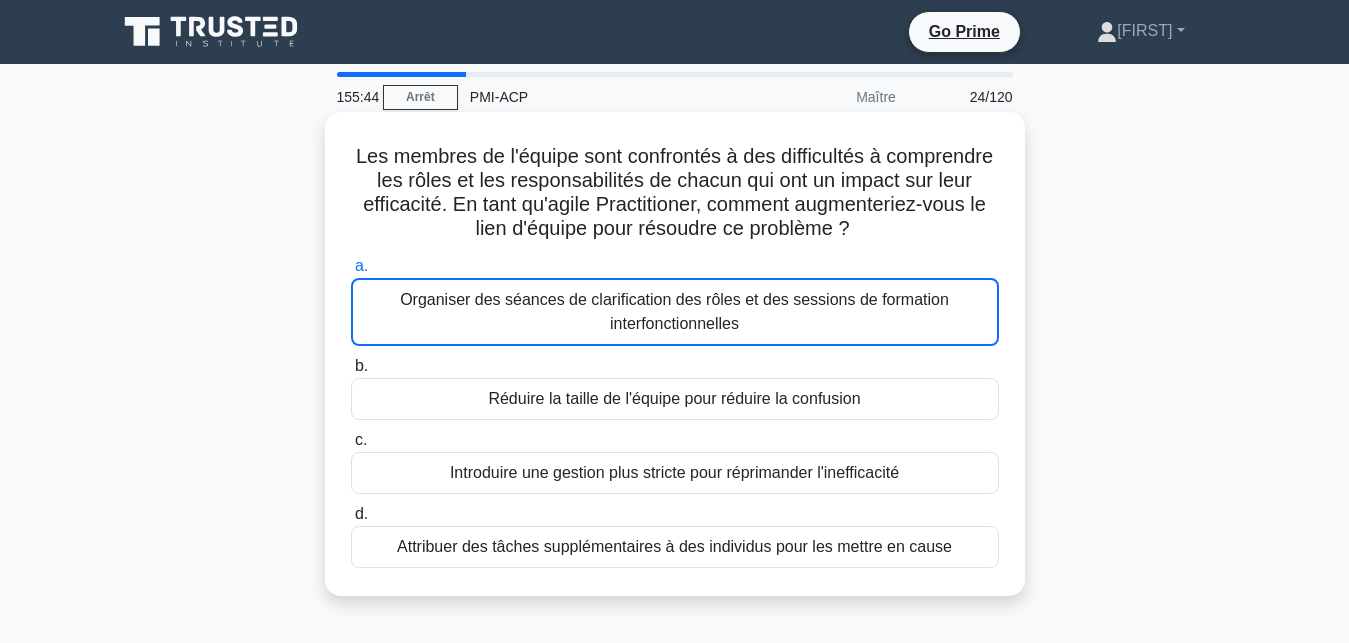 click on "Organiser des séances de clarification des rôles et des sessions de formation interfonctionnelles" at bounding box center (675, 312) 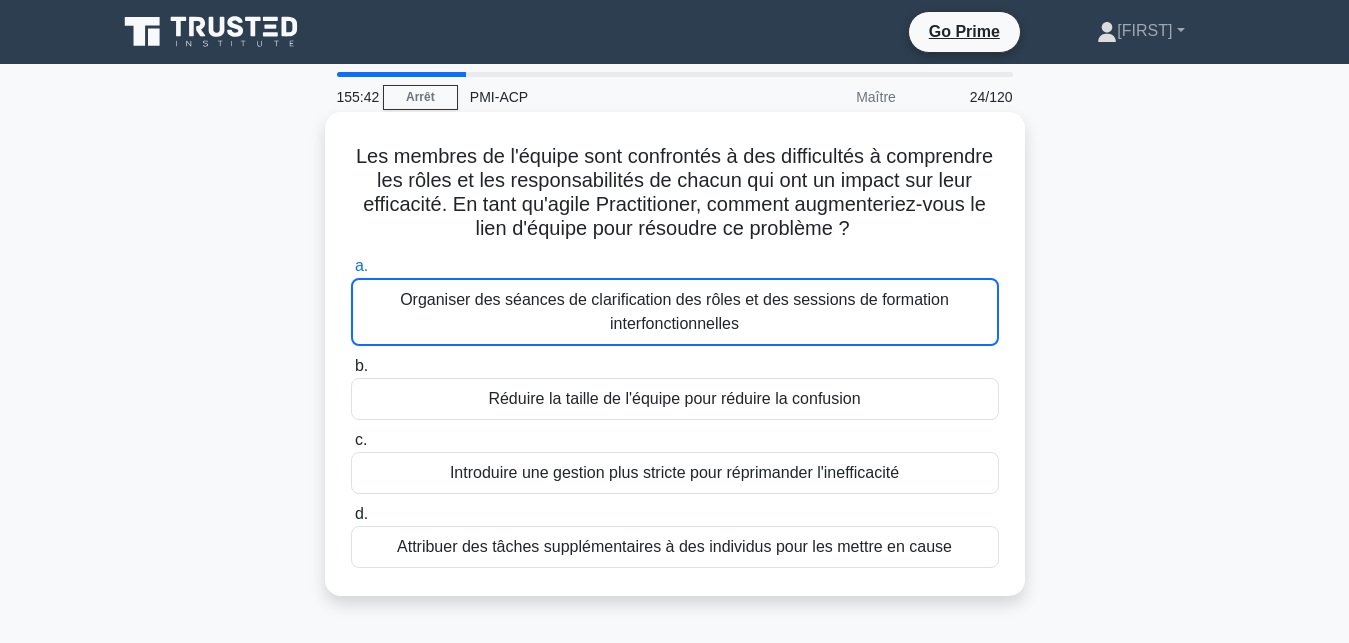 click on "Organiser des séances de clarification des rôles et des sessions de formation interfonctionnelles" at bounding box center [675, 312] 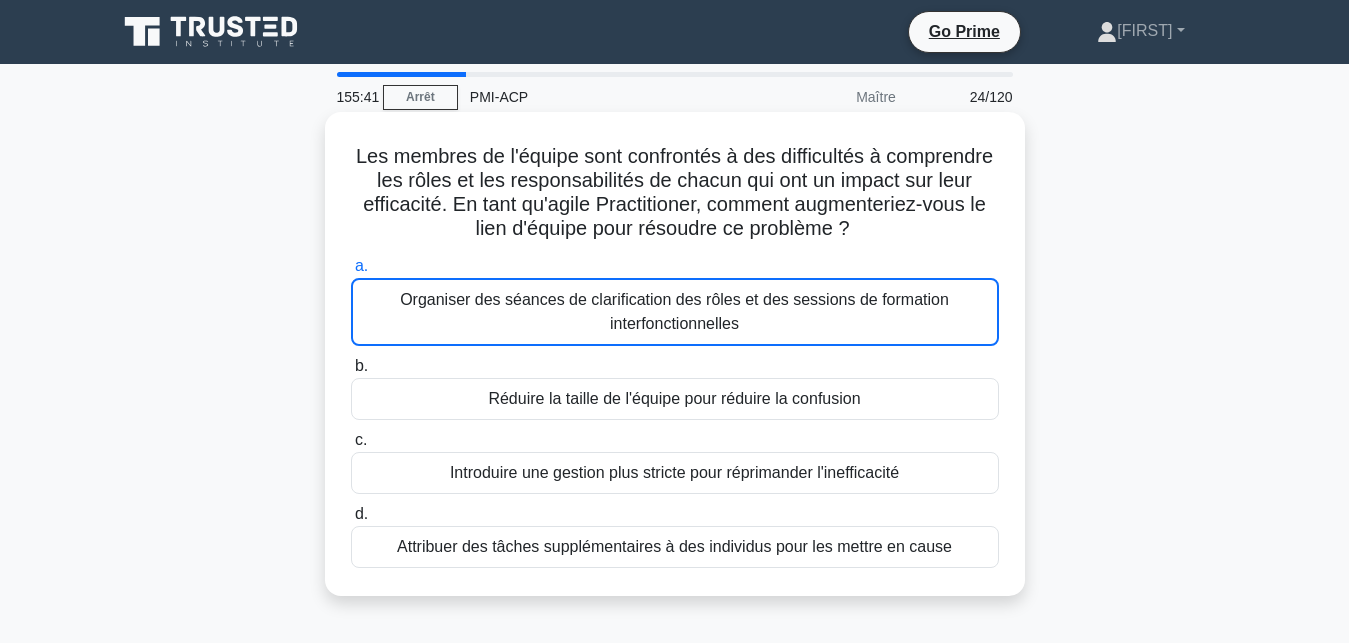 click on "Organiser des séances de clarification des rôles et des sessions de formation interfonctionnelles" at bounding box center (675, 312) 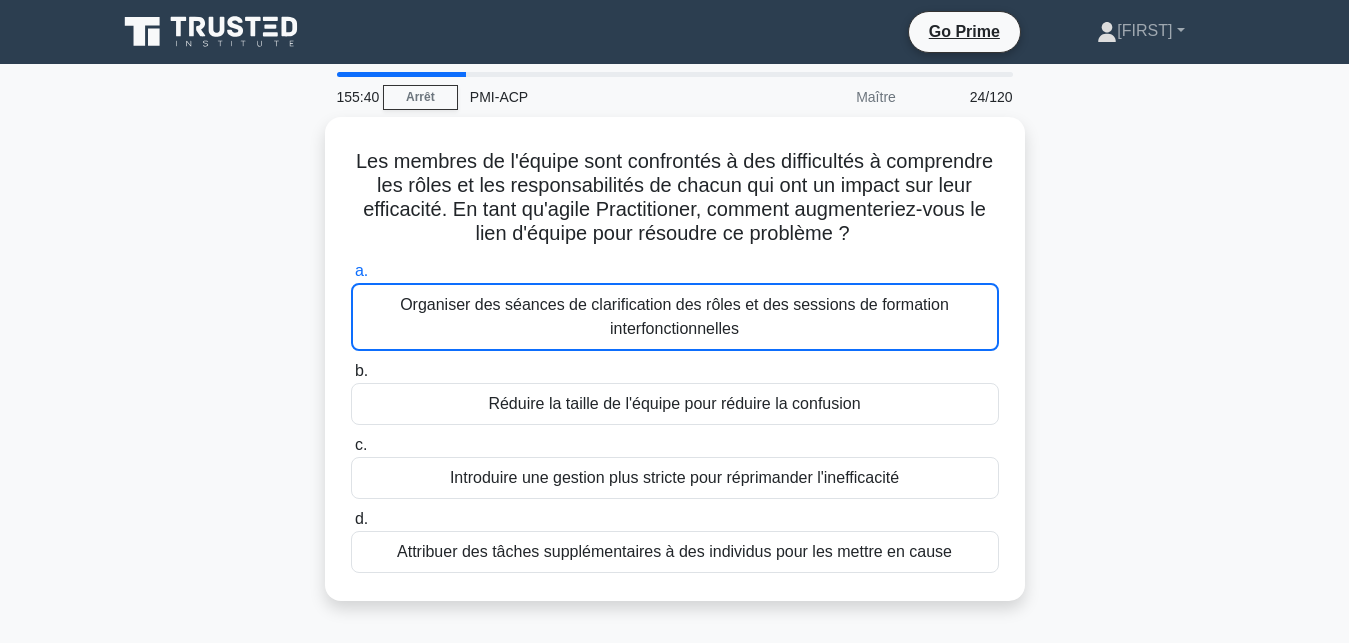 click on "Les membres de l'équipe sont confrontés à des difficultés à comprendre les rôles et les responsabilités de chacun qui ont un impact sur leur efficacité. En tant qu'agile Practitioner, comment augmenteriez-vous le lien d'équipe pour résoudre ce problème?
.spinner_0XTQ{transform-origin:center;animation:spinner_y6GP .75s linear infinite}@keyframes spinner_y6GP{100%{transform:rotate(360deg)}}
a.
b." at bounding box center [675, 371] 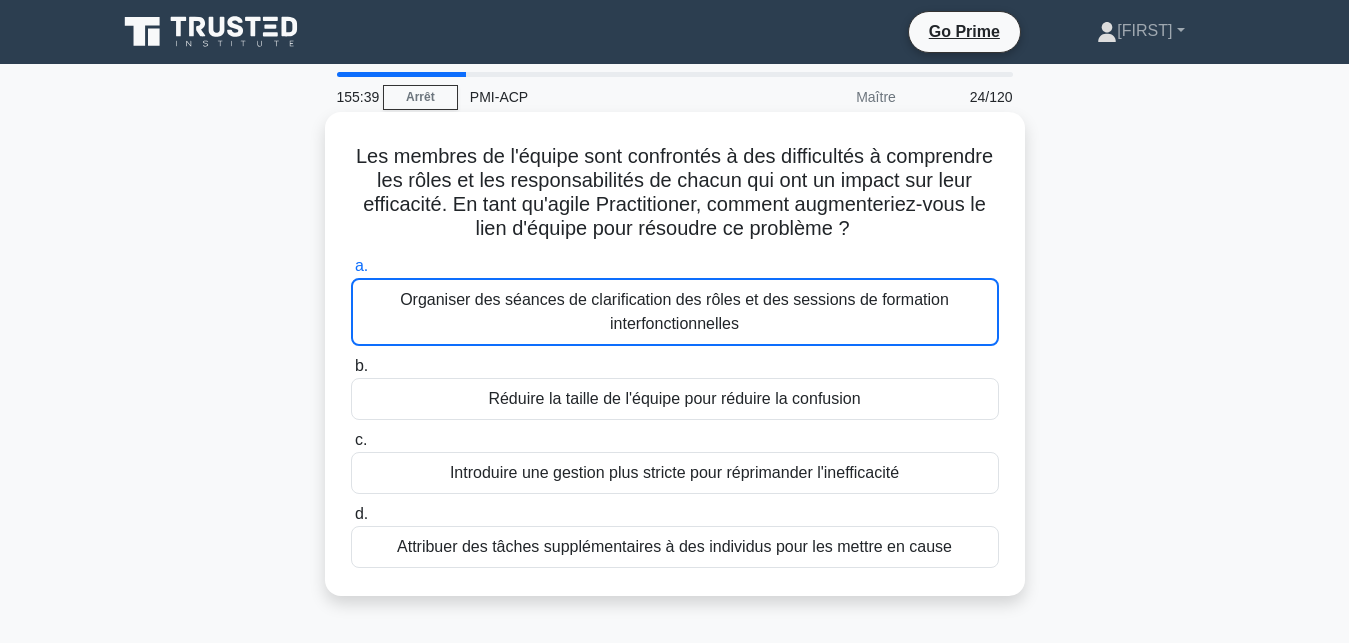 click on "Organiser des séances de clarification des rôles et des sessions de formation interfonctionnelles" at bounding box center (675, 312) 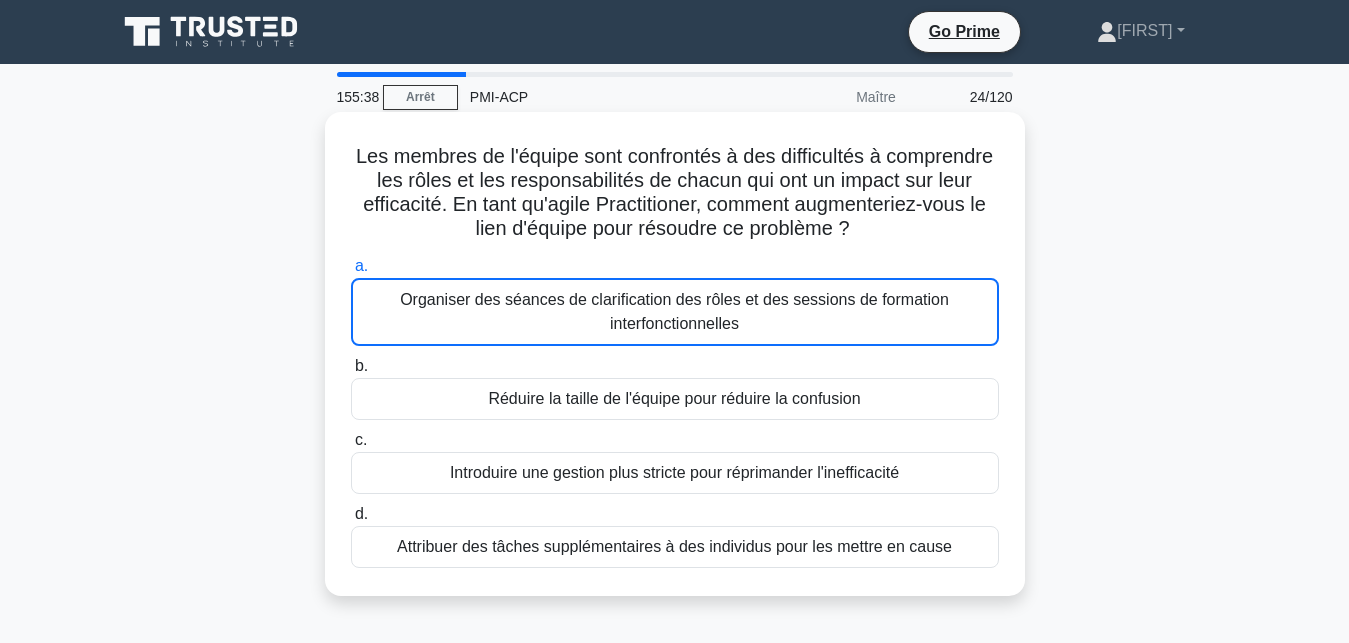 click on "Organiser des séances de clarification des rôles et des sessions de formation interfonctionnelles" at bounding box center [675, 312] 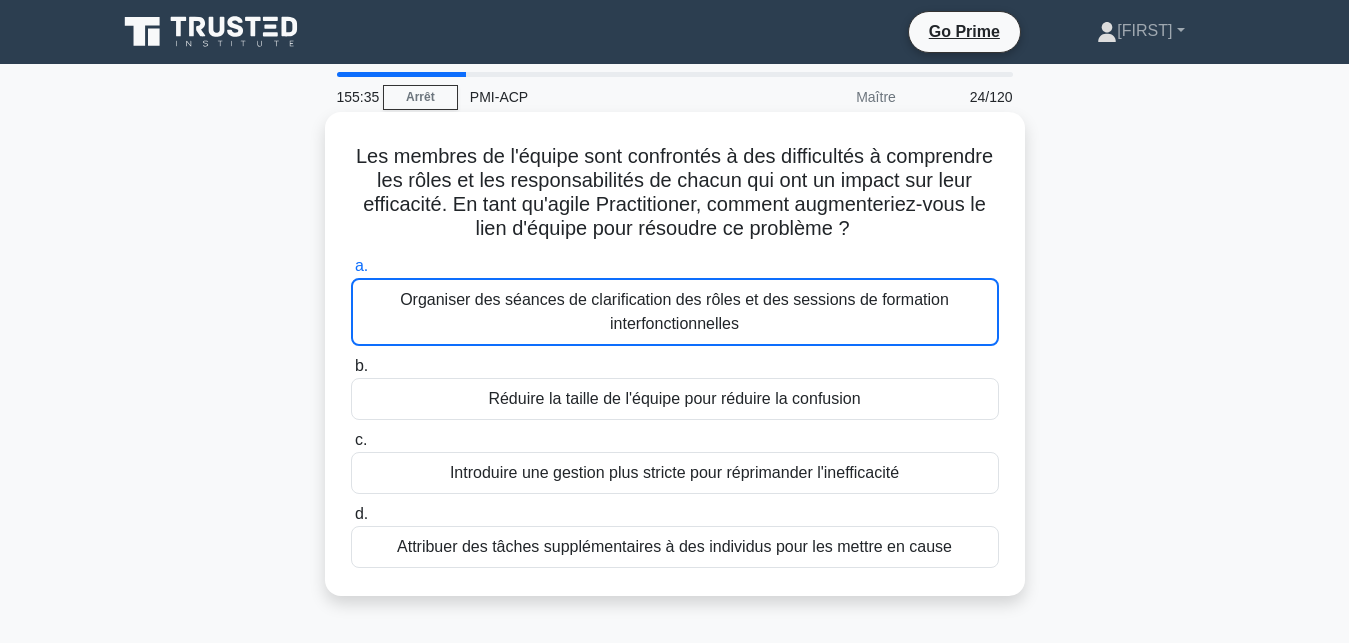 click on "Organiser des séances de clarification des rôles et des sessions de formation interfonctionnelles" at bounding box center [675, 312] 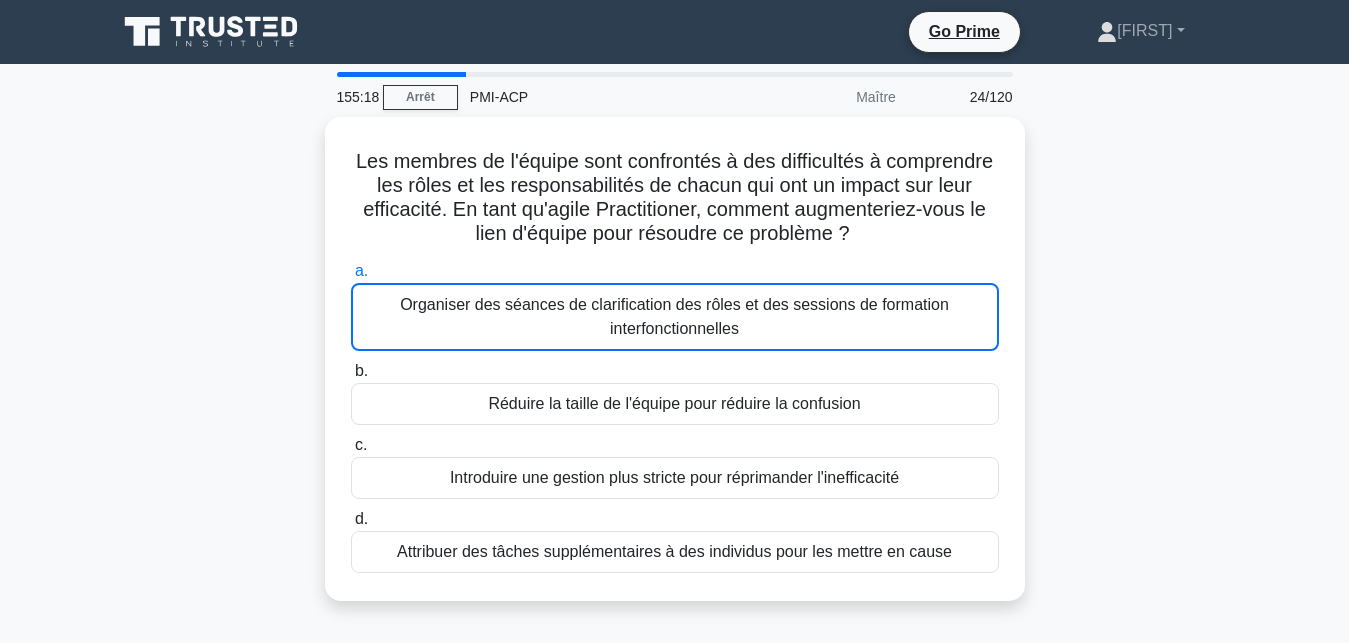 click on "Les membres de l'équipe sont confrontés à des difficultés à comprendre les rôles et les responsabilités de chacun qui ont un impact sur leur efficacité. En tant qu'agile Practitioner, comment augmenteriez-vous le lien d'équipe pour résoudre ce problème?
.spinner_0XTQ{transform-origin:center;animation:spinner_y6GP .75s linear infinite}@keyframes spinner_y6GP{100%{transform:rotate(360deg)}}
a.
b." at bounding box center (675, 371) 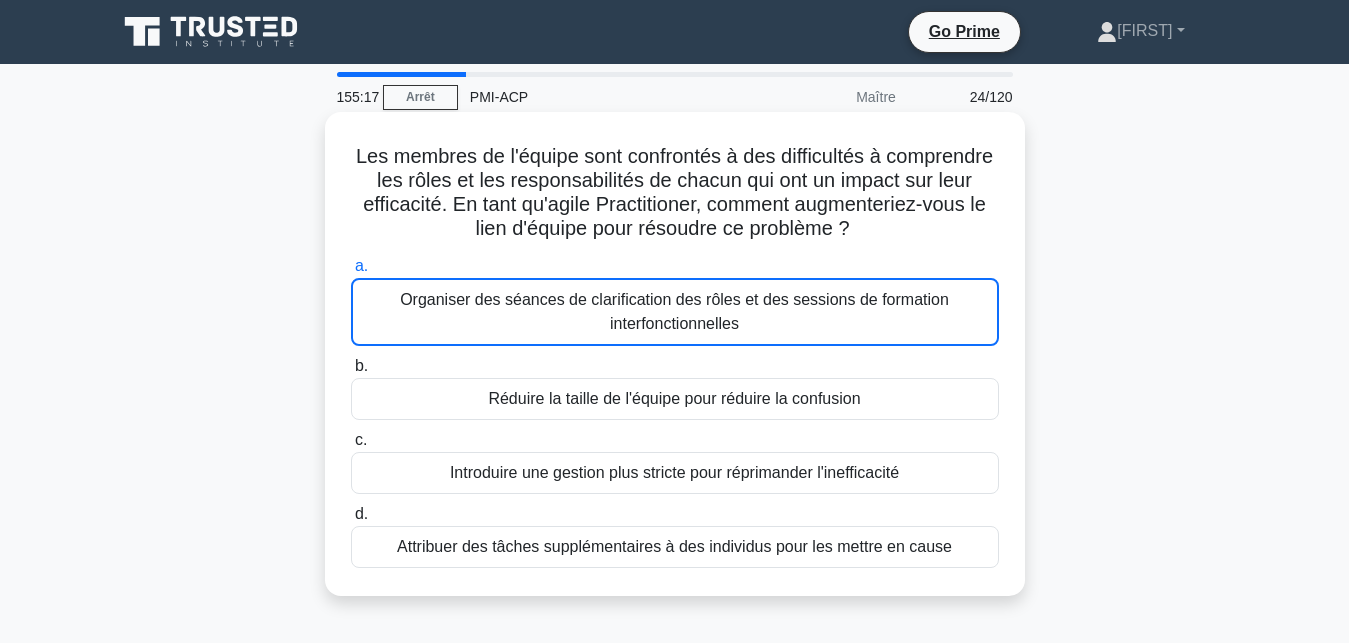 click on "Organiser des séances de clarification des rôles et des sessions de formation interfonctionnelles" at bounding box center (675, 312) 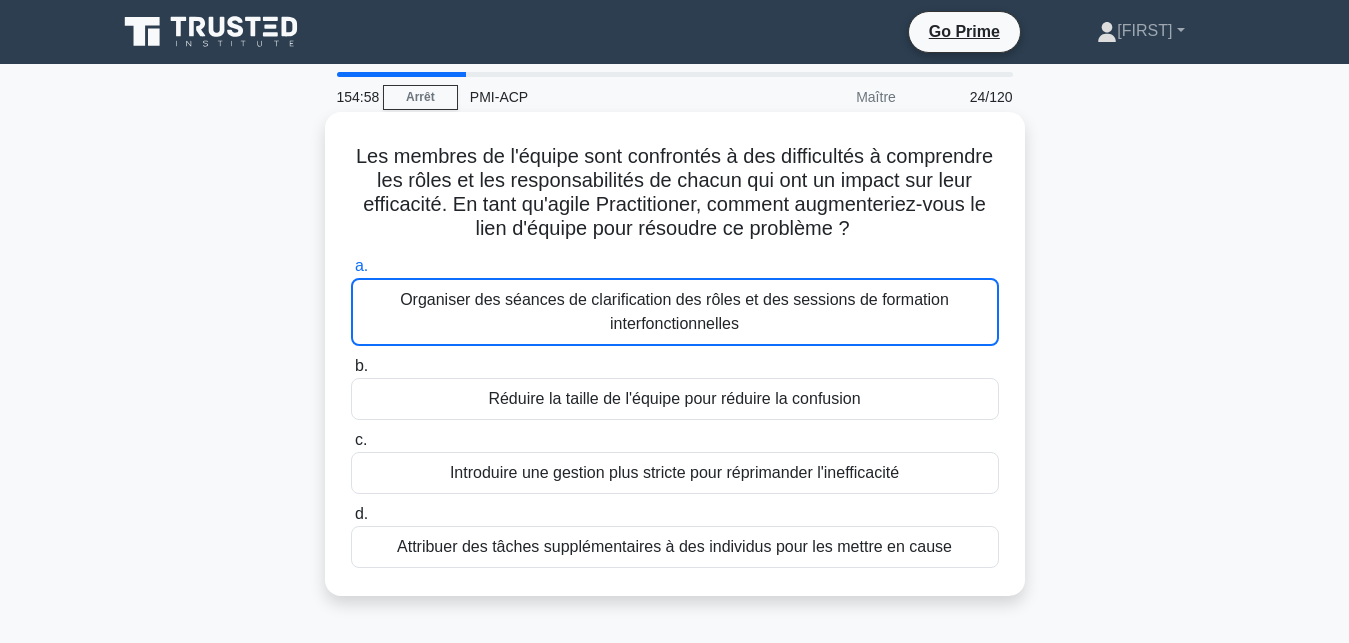 click on "Organiser des séances de clarification des rôles et des sessions de formation interfonctionnelles" at bounding box center [675, 312] 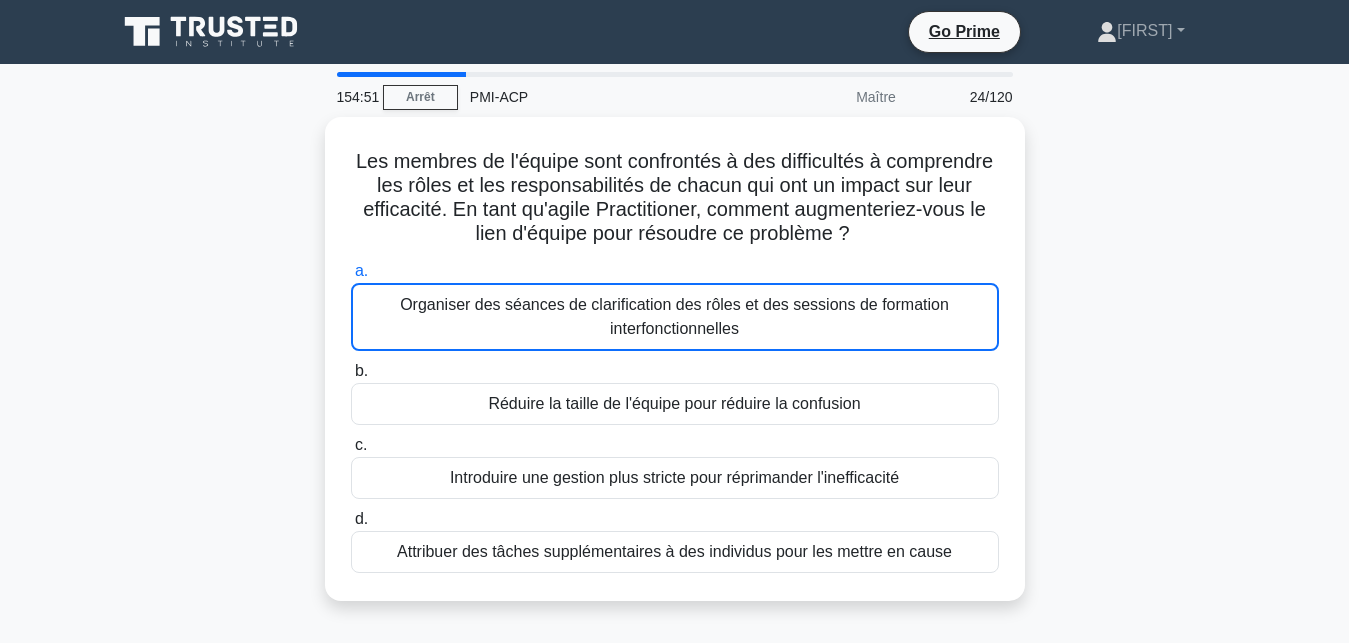 click on "[NUMBER]:[NUMBER]
Arrêt
PMI-ACP
Maître
[NUMBER]/[NUMBER]
Les membres de l'équipe sont confrontés à des difficultés à comprendre les rôles et les responsabilités de chacun qui ont un impact sur leur efficacité. En tant qu'agile Practitioner, comment augmenteriez-vous le lien d'équipe pour résoudre ce problème ?
.spinner_0XTQ{transform-origin:center;animation:spinner_y6GP .75s linear infinite}@keyframes spinner_y6GP{100%{transform:rotate(360deg)}}
a. b. c." at bounding box center [674, 572] 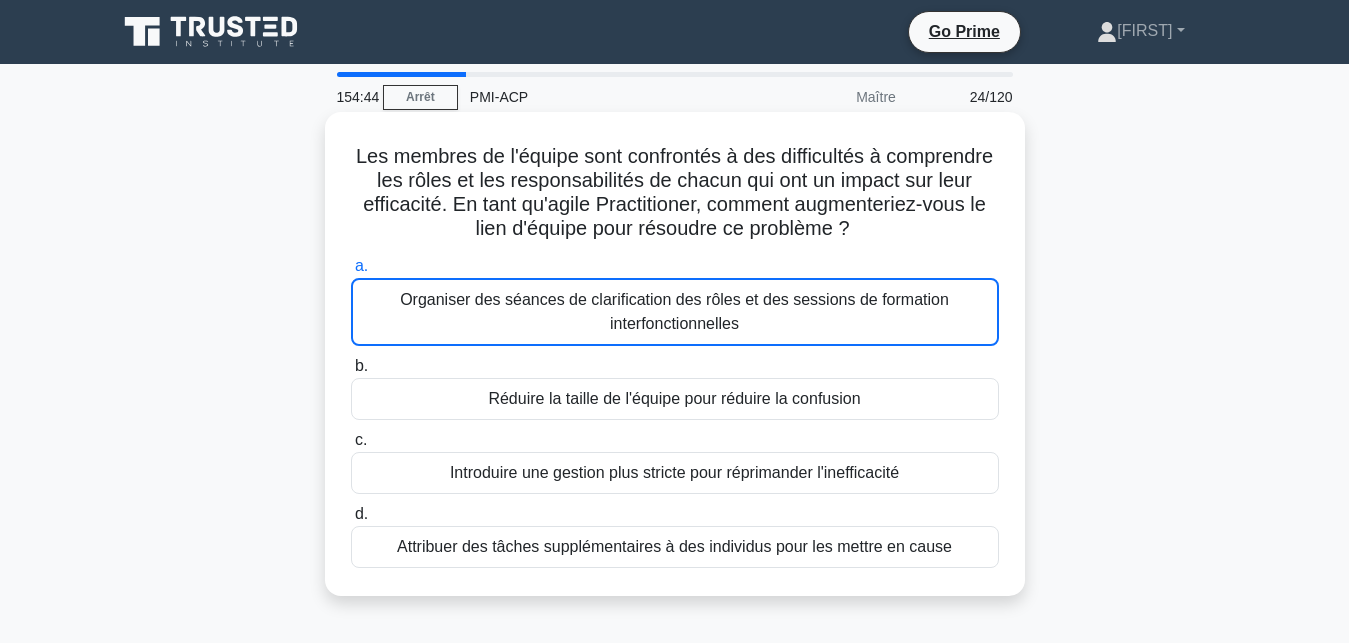 click on "Organiser des séances de clarification des rôles et des sessions de formation interfonctionnelles" at bounding box center (675, 312) 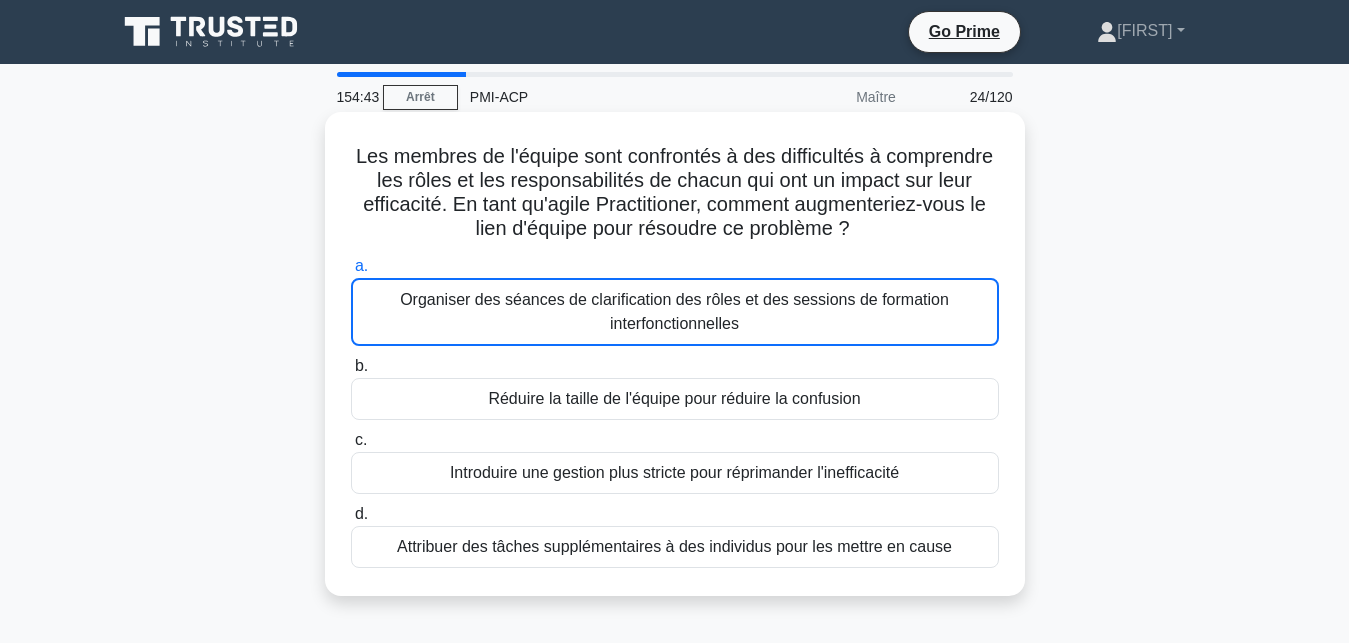 click on "Organiser des séances de clarification des rôles et des sessions de formation interfonctionnelles" at bounding box center (675, 312) 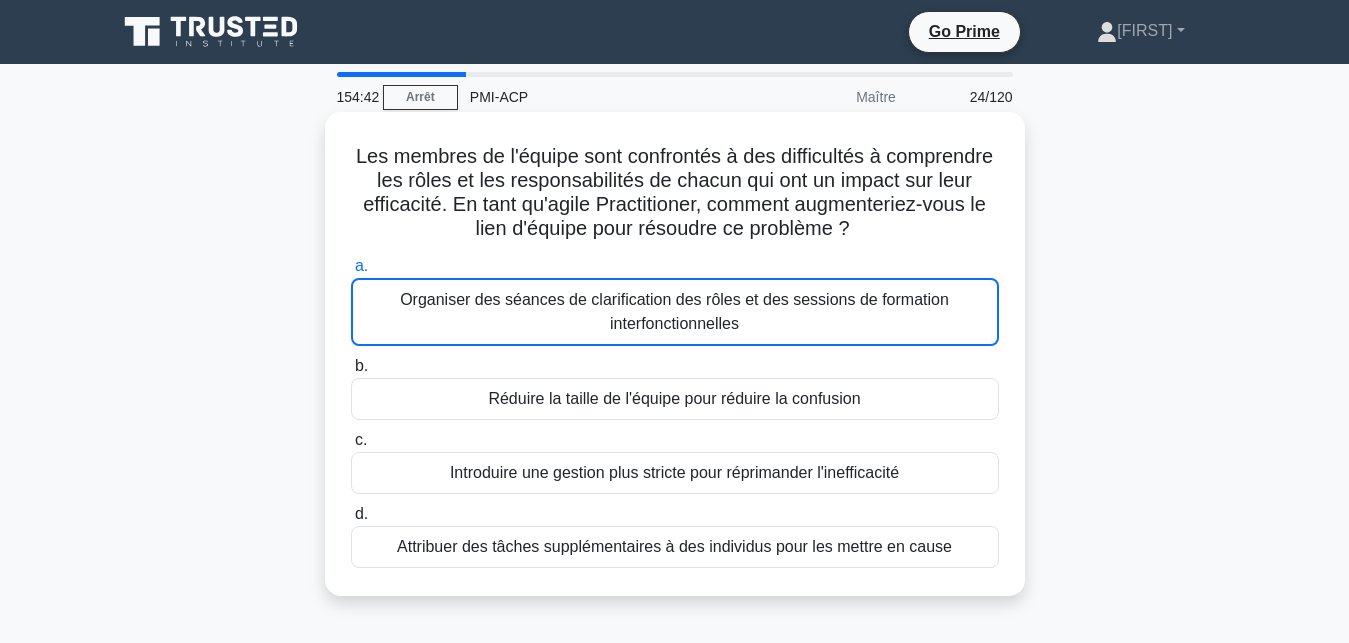 click on "Organiser des séances de clarification des rôles et des sessions de formation interfonctionnelles" at bounding box center (675, 312) 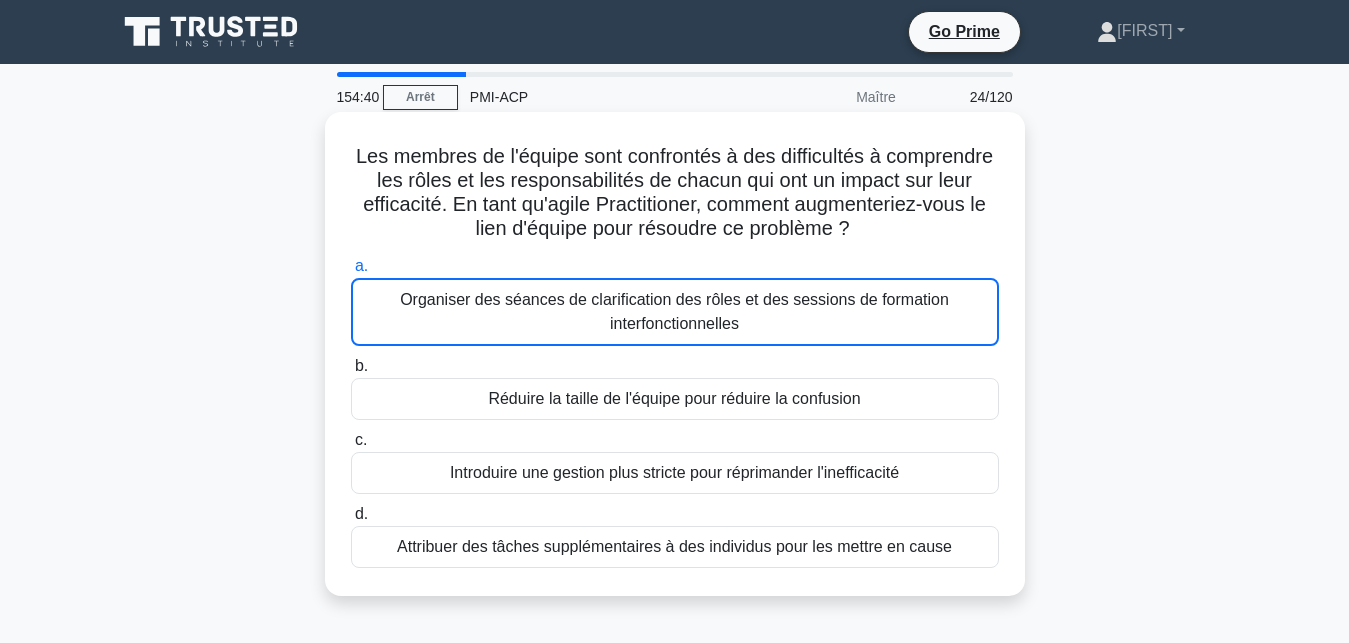 click on "Réduire la taille de l'équipe pour réduire la confusion" at bounding box center (675, 399) 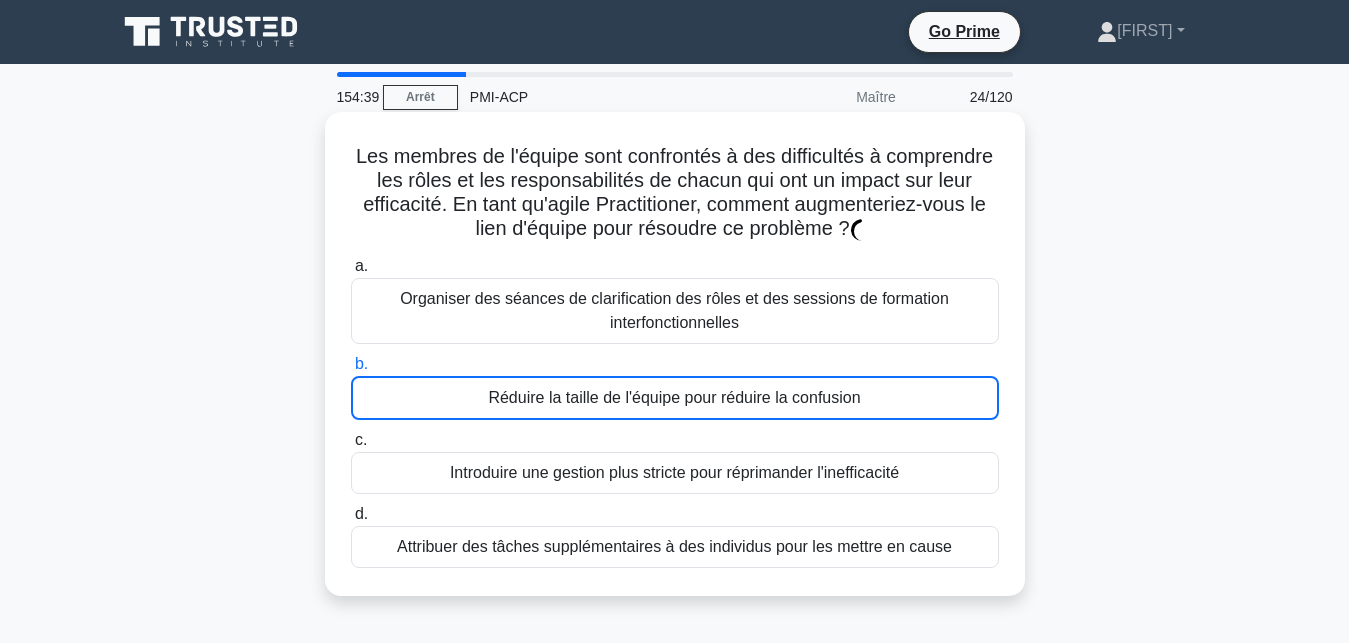 click on "Organiser des séances de clarification des rôles et des sessions de formation interfonctionnelles" at bounding box center [675, 311] 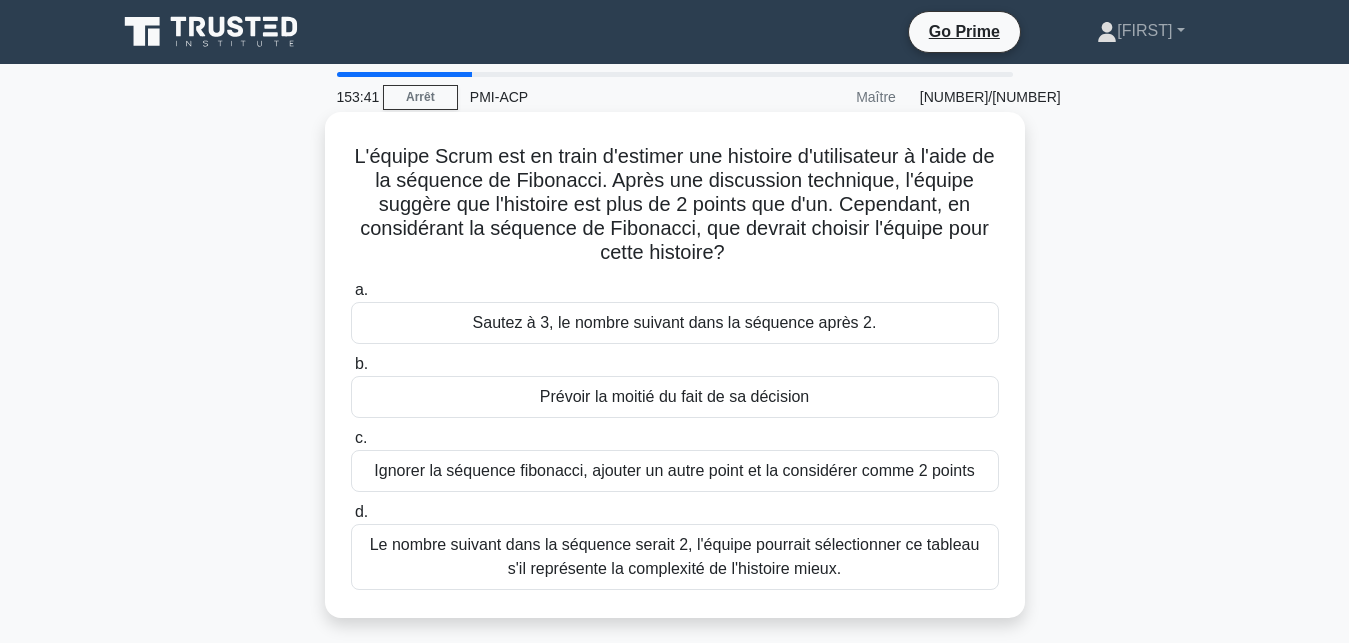 click on "Le nombre suivant dans la séquence serait 2, l'équipe pourrait sélectionner ce tableau s'il représente la complexité de l'histoire mieux." at bounding box center (675, 557) 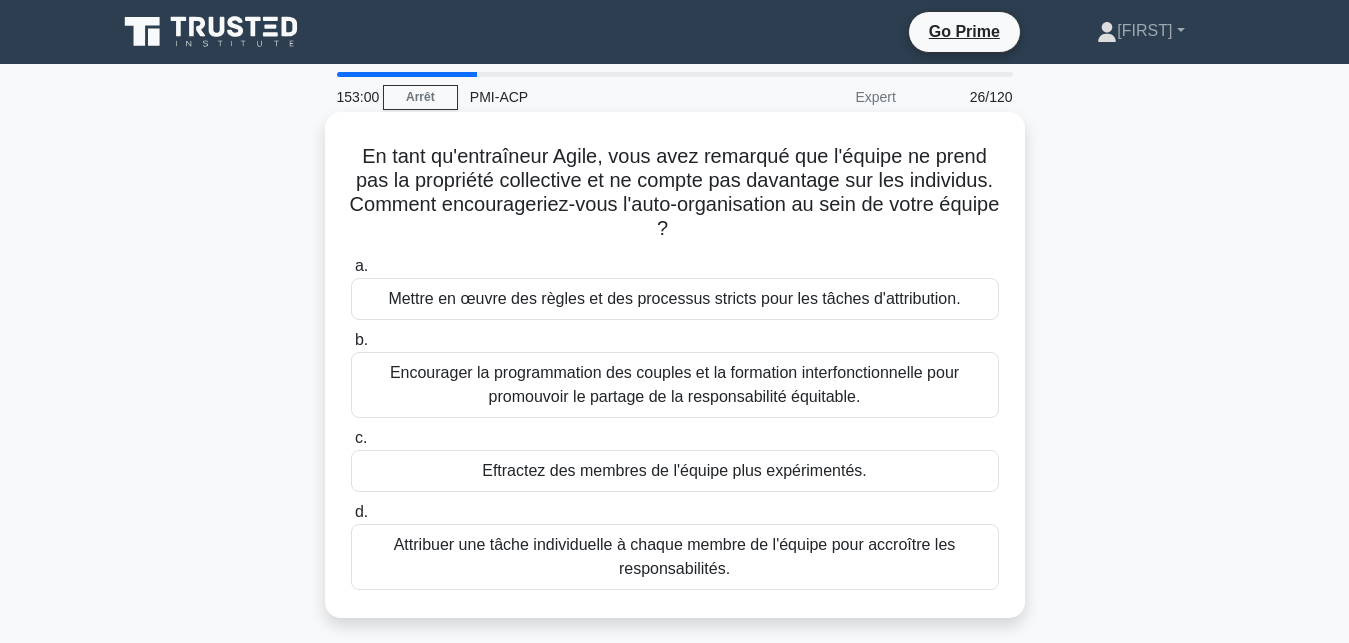 click on "Encourager la programmation des couples et la formation interfonctionnelle pour promouvoir le partage de la responsabilité équitable." at bounding box center (675, 385) 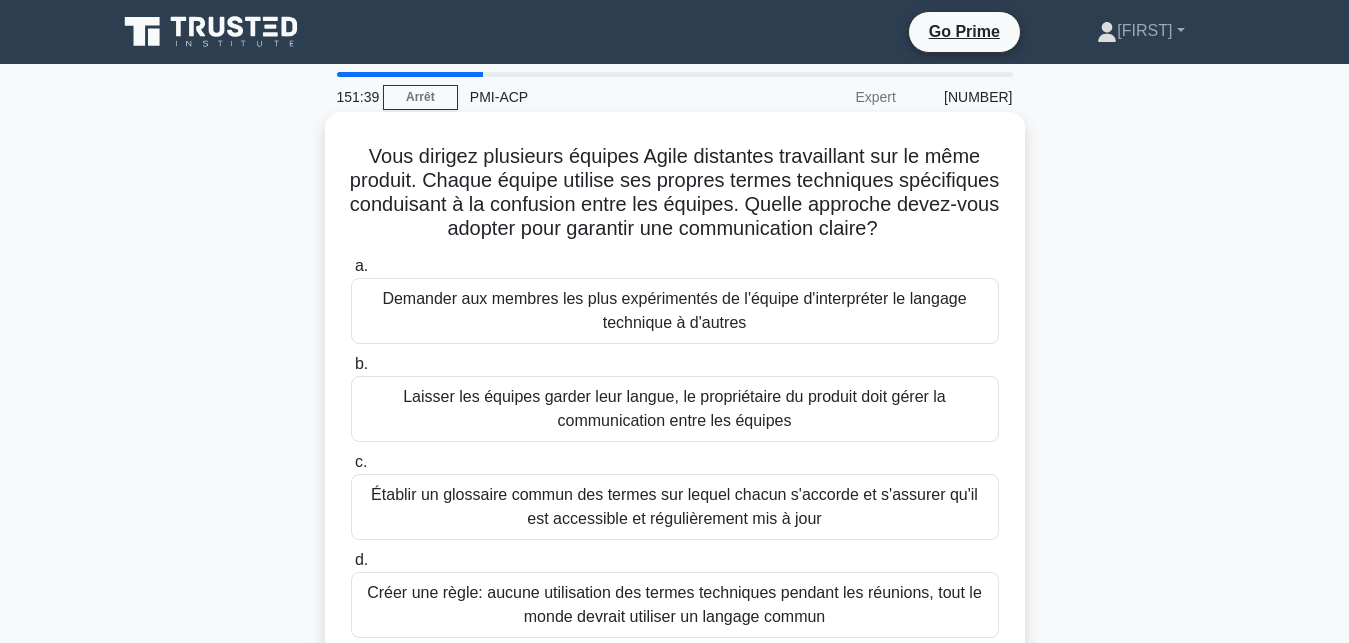click on "Laisser les équipes garder leur langue, le propriétaire du produit doit gérer la communication entre les équipes" at bounding box center (675, 409) 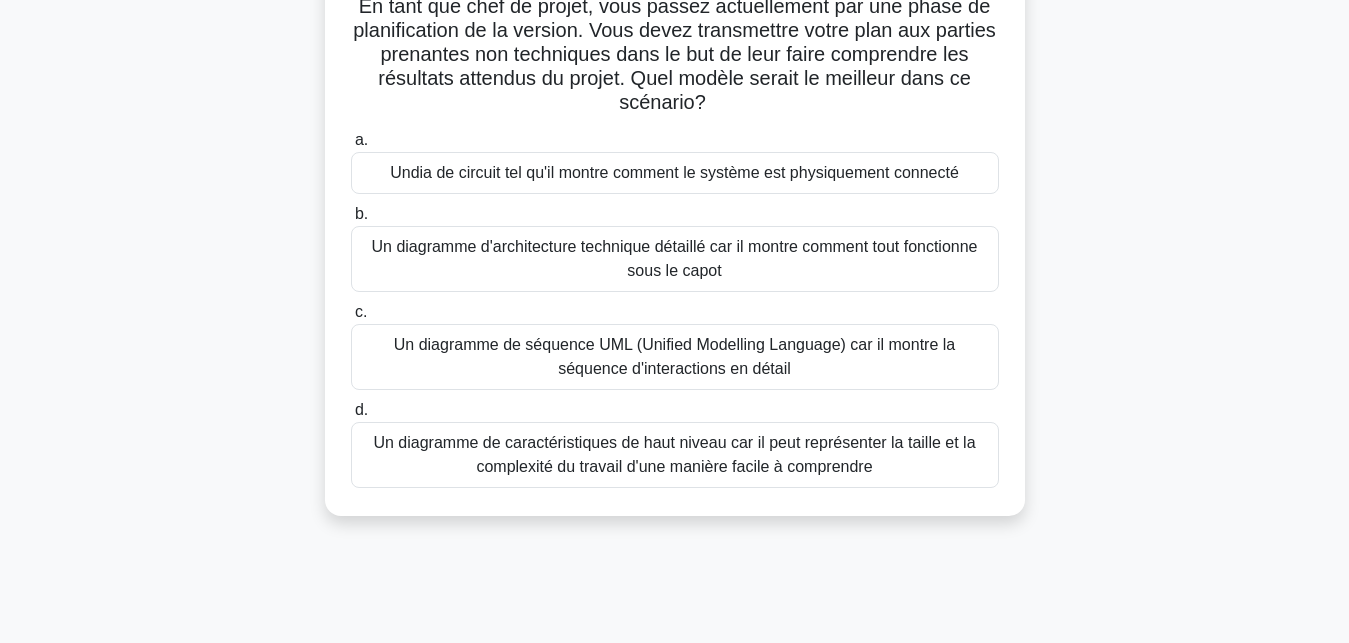 scroll, scrollTop: 157, scrollLeft: 0, axis: vertical 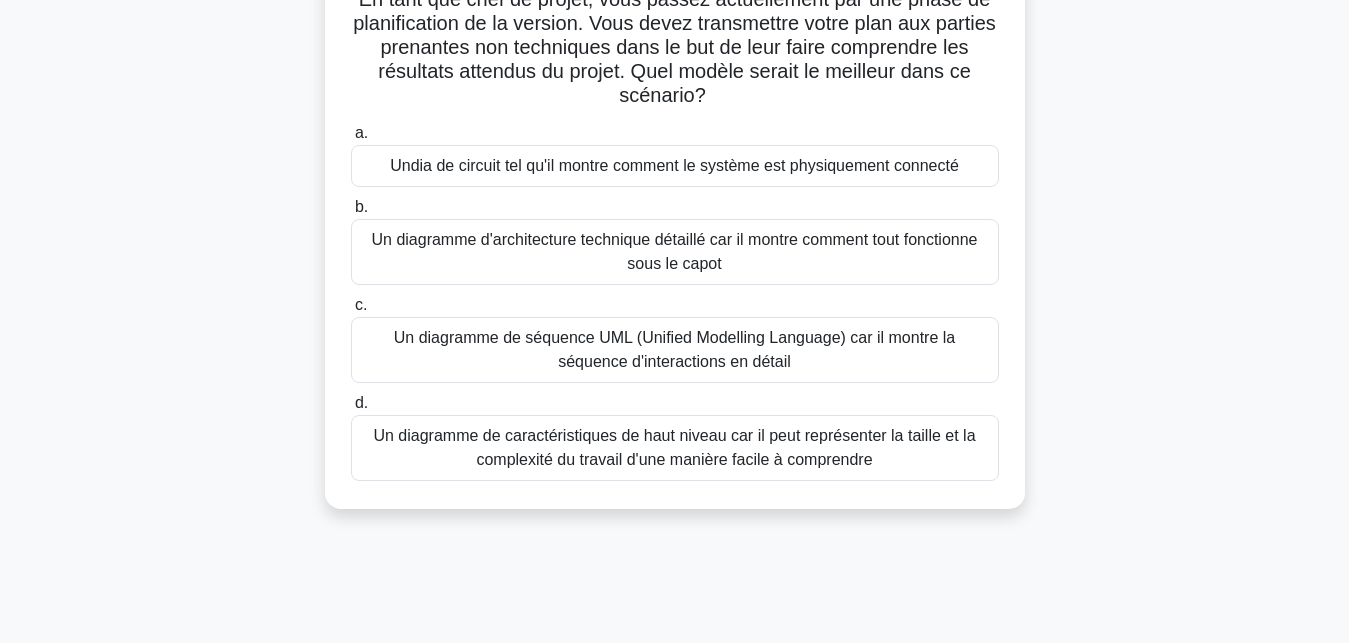 click on "Un diagramme de caractéristiques de haut niveau car il peut représenter la taille et la complexité du travail d'une manière facile à comprendre" at bounding box center (675, 448) 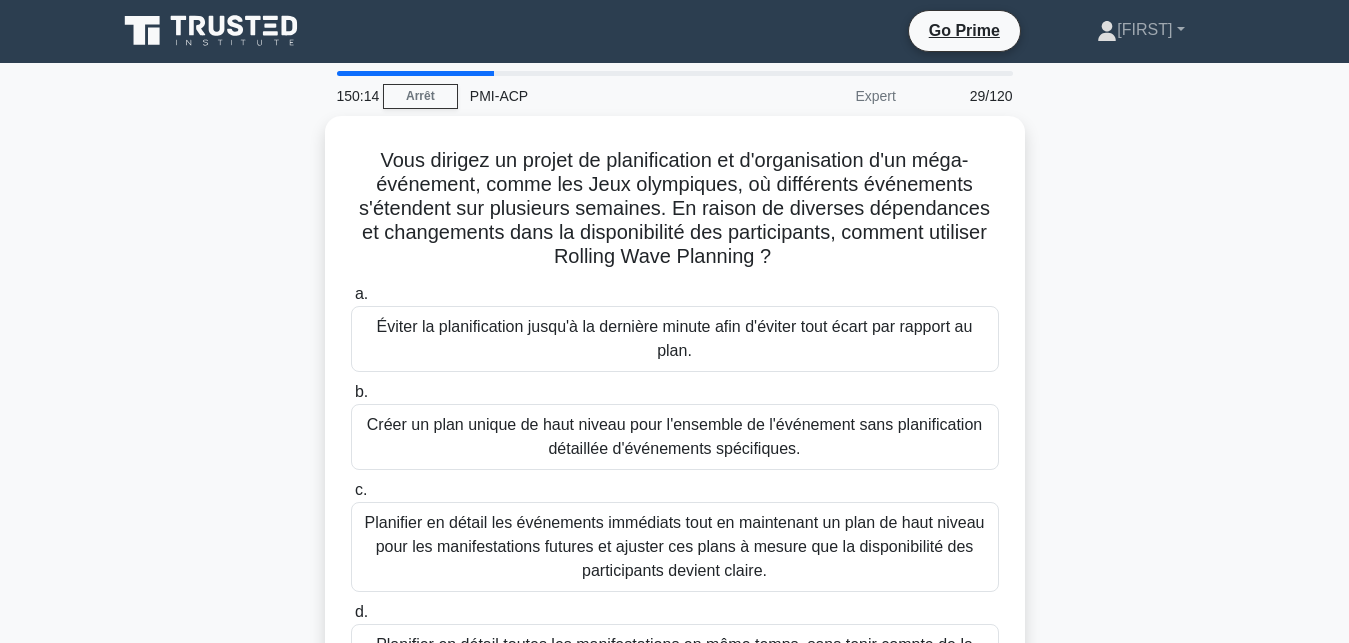 scroll, scrollTop: 0, scrollLeft: 0, axis: both 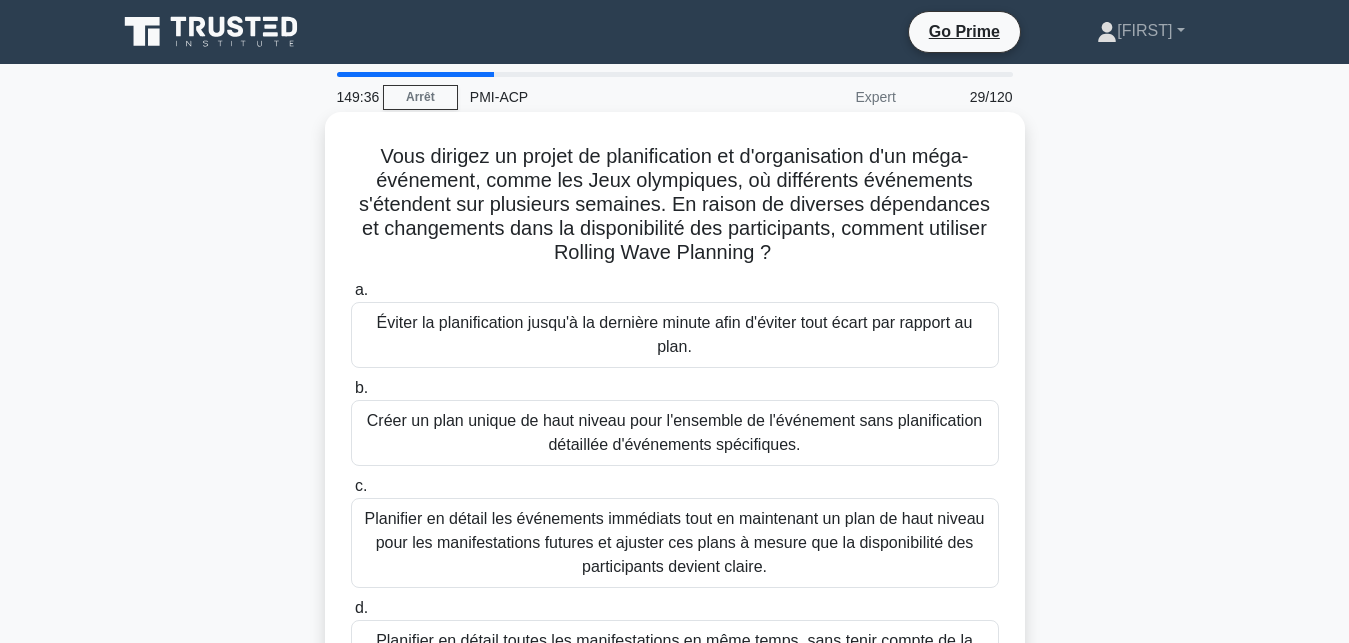 click on "Planifier en détail les événements immédiats tout en maintenant un plan de haut niveau pour les manifestations futures et ajuster ces plans à mesure que la disponibilité des participants devient claire." at bounding box center (675, 543) 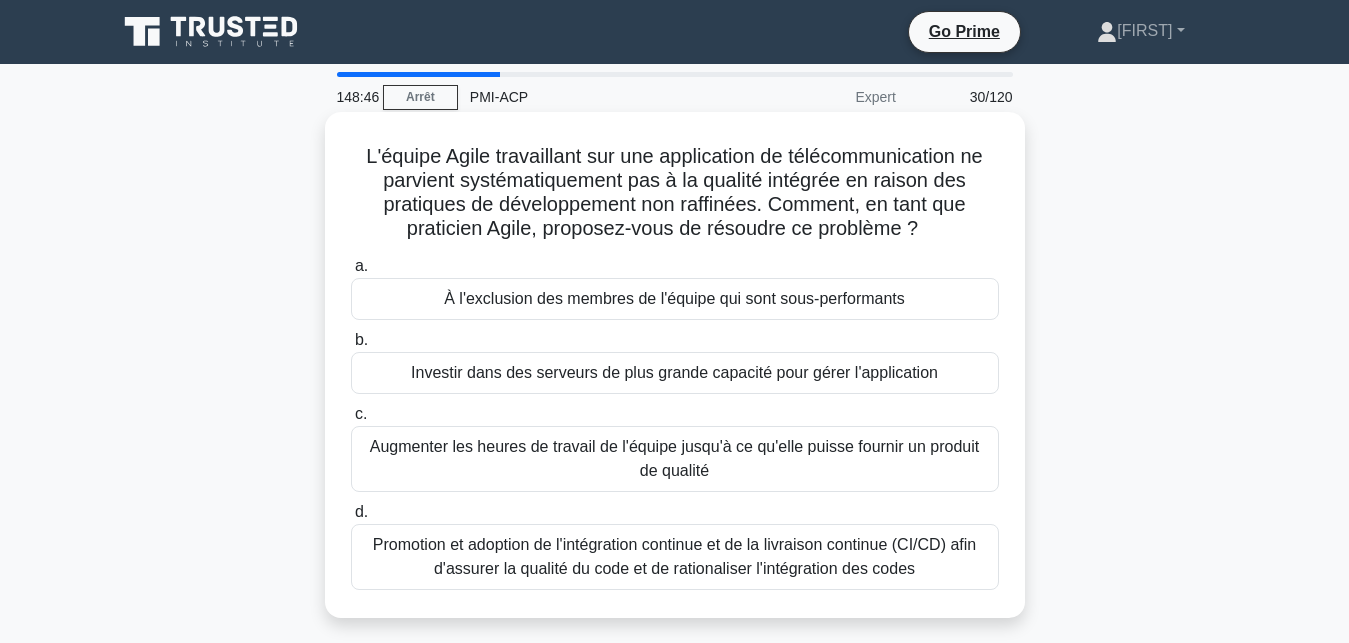 click on "Promotion et adoption de l'intégration continue et de la livraison continue (CI/CD) afin d'assurer la qualité du code et de rationaliser l'intégration des codes" at bounding box center [675, 557] 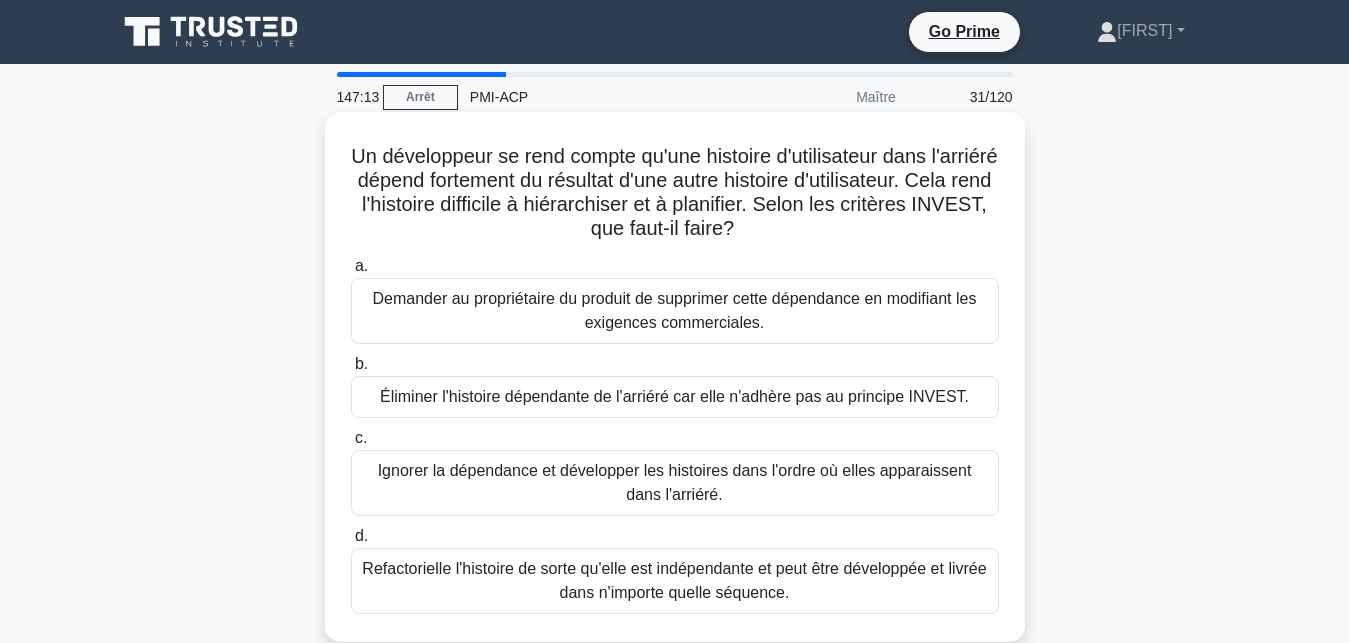 click on "Refactorielle l'histoire de sorte qu'elle est indépendante et peut être développée et livrée dans n'importe quelle séquence." at bounding box center [675, 581] 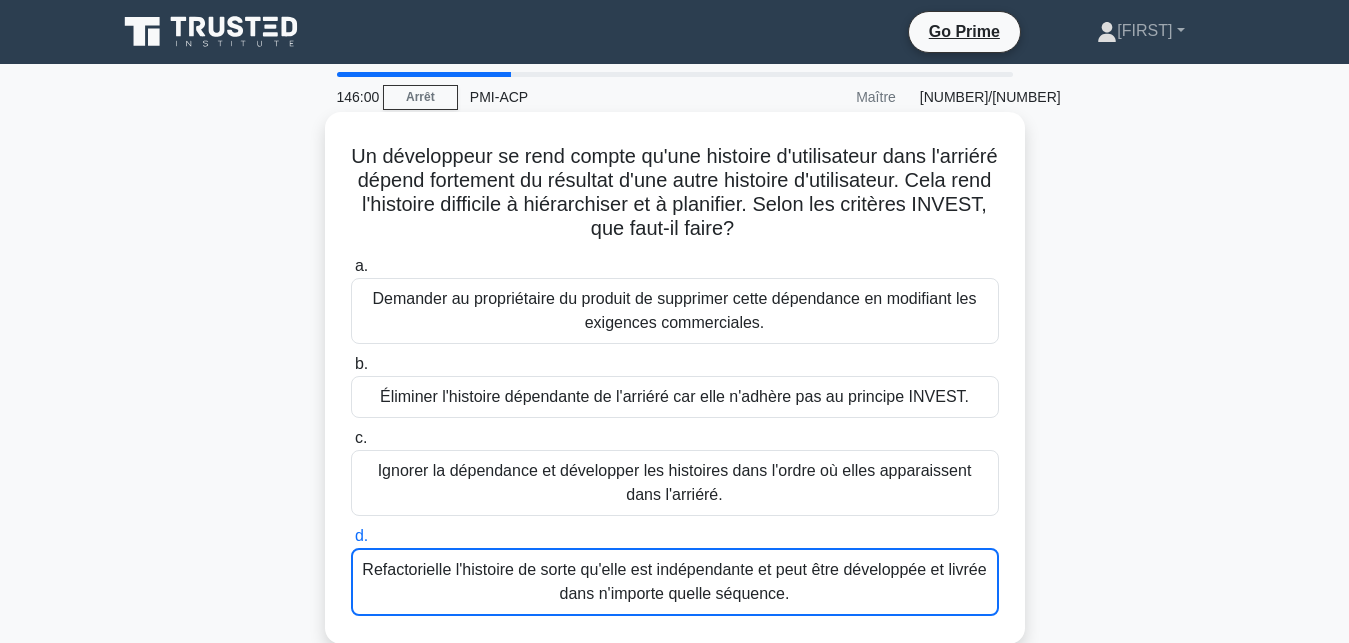 click on "Refactorielle l'histoire de sorte qu'elle est indépendante et peut être développée et livrée dans n'importe quelle séquence." at bounding box center (675, 582) 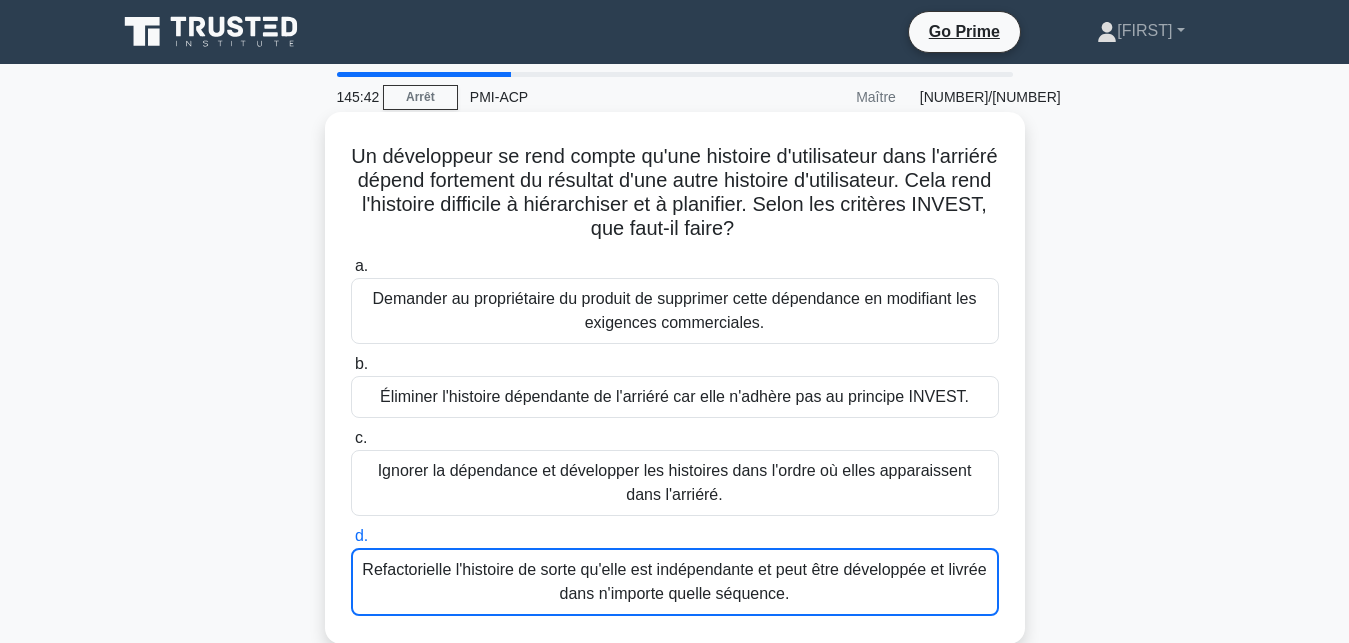 click on "Ignorer la dépendance et développer les histoires dans l'ordre où elles apparaissent dans l'arriéré." at bounding box center (675, 483) 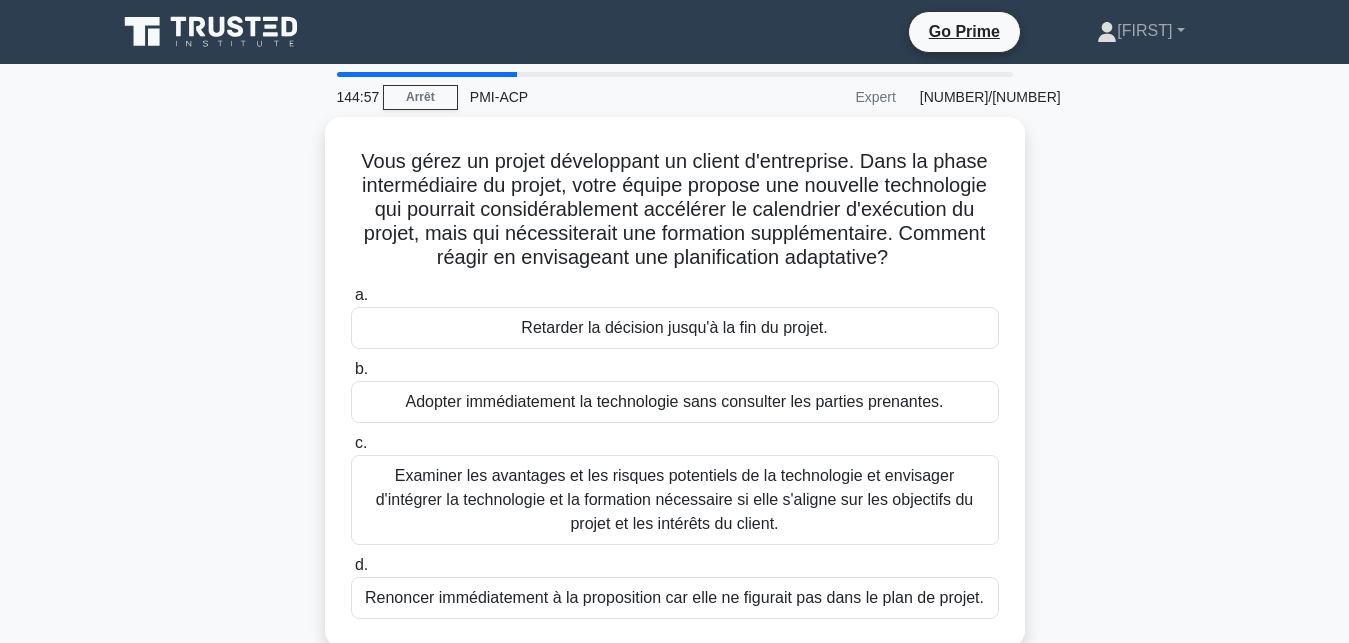 click on "Renoncer immédiatement à la proposition car elle ne figurait pas dans le plan de projet." at bounding box center (675, 598) 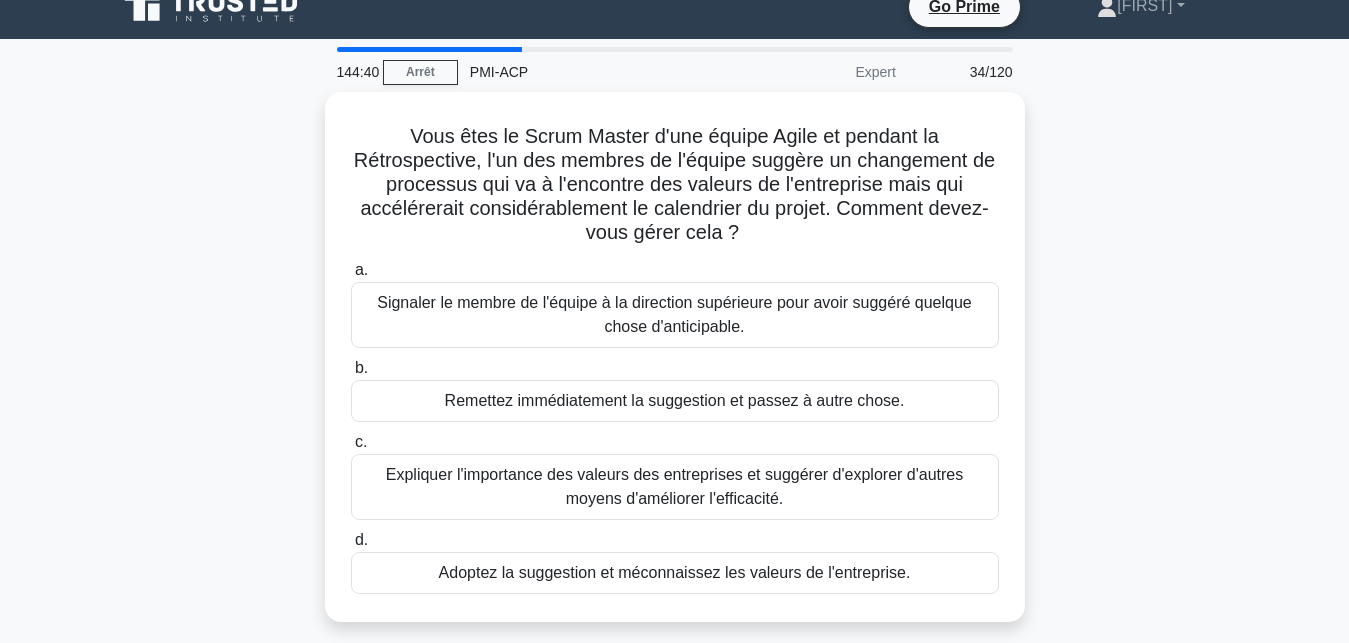 scroll, scrollTop: 24, scrollLeft: 0, axis: vertical 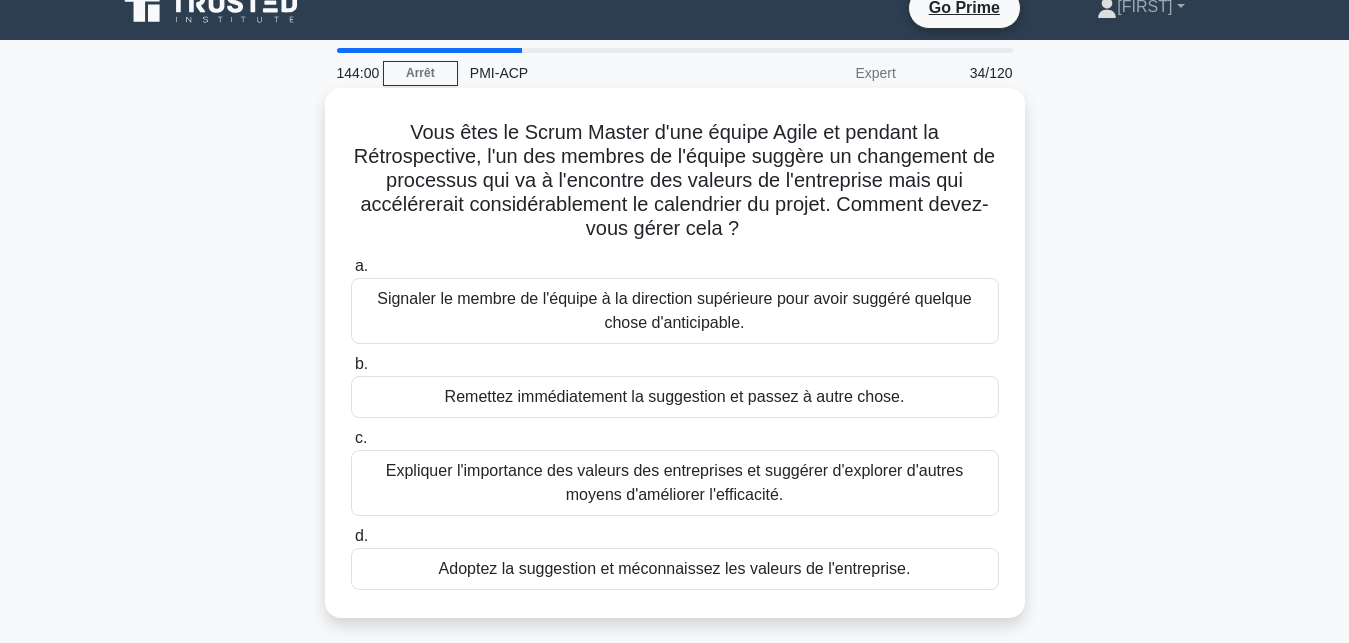 click on "Expliquer l'importance des valeurs des entreprises et suggérer d'explorer d'autres moyens d'améliorer l'efficacité." at bounding box center (675, 483) 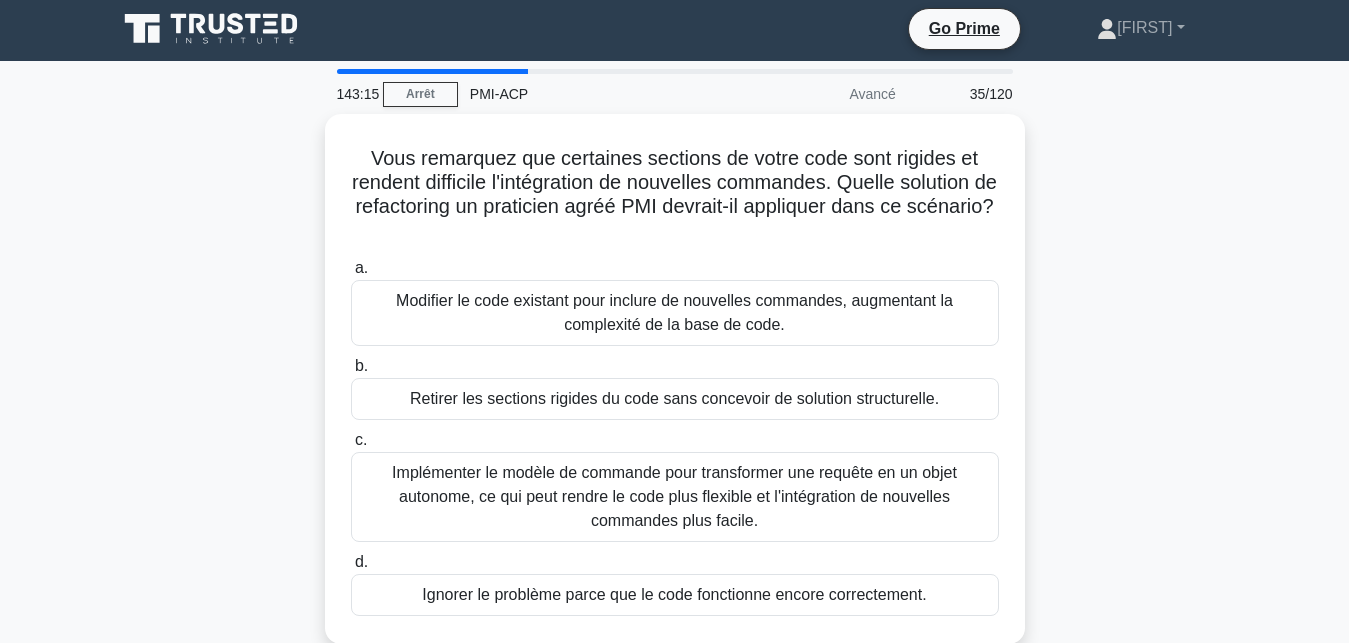 scroll, scrollTop: 0, scrollLeft: 0, axis: both 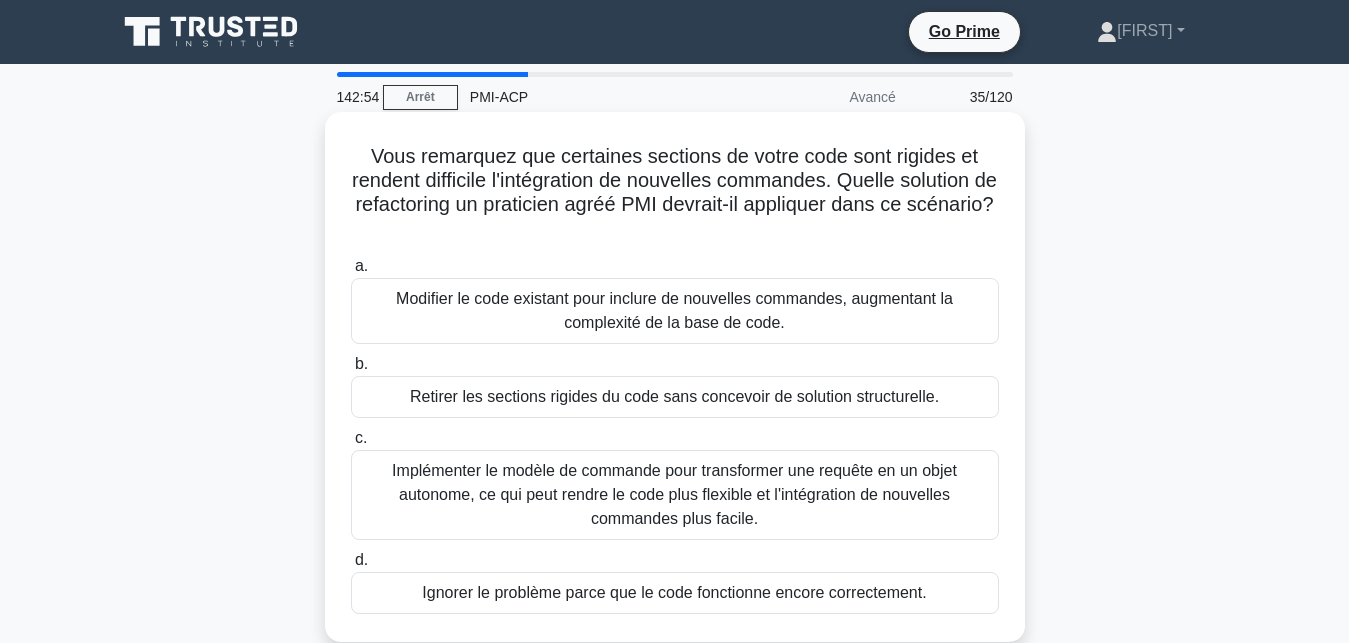 click on "Implémenter le modèle de commande pour transformer une requête en un objet autonome, ce qui peut rendre le code plus flexible et l'intégration de nouvelles commandes plus facile." at bounding box center (675, 495) 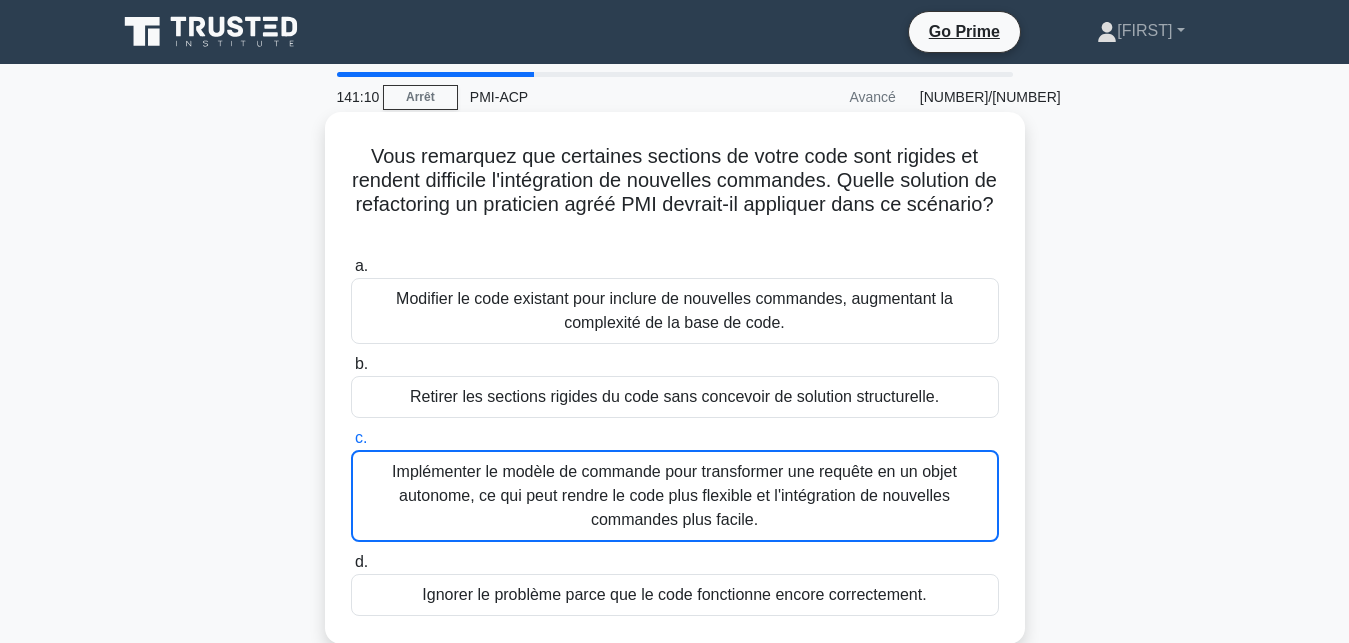 click on "Implémenter le modèle de commande pour transformer une requête en un objet autonome, ce qui peut rendre le code plus flexible et l'intégration de nouvelles commandes plus facile." at bounding box center [675, 496] 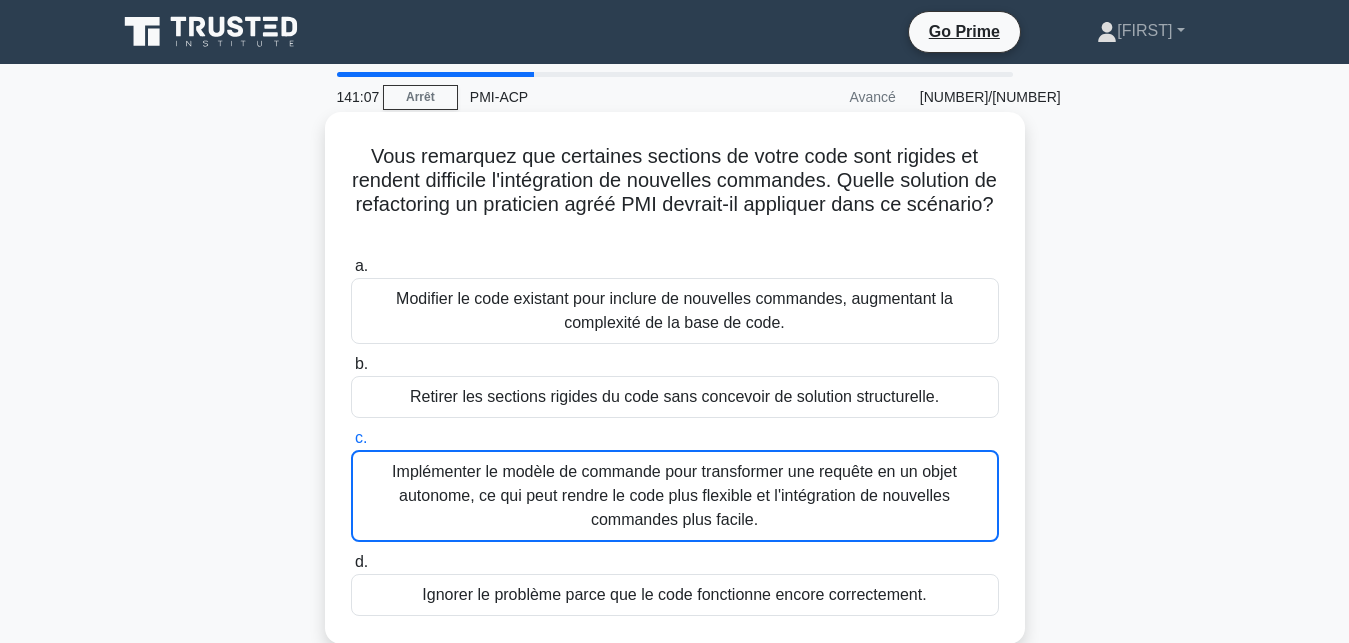 click on "Implémenter le modèle de commande pour transformer une requête en un objet autonome, ce qui peut rendre le code plus flexible et l'intégration de nouvelles commandes plus facile." at bounding box center [675, 496] 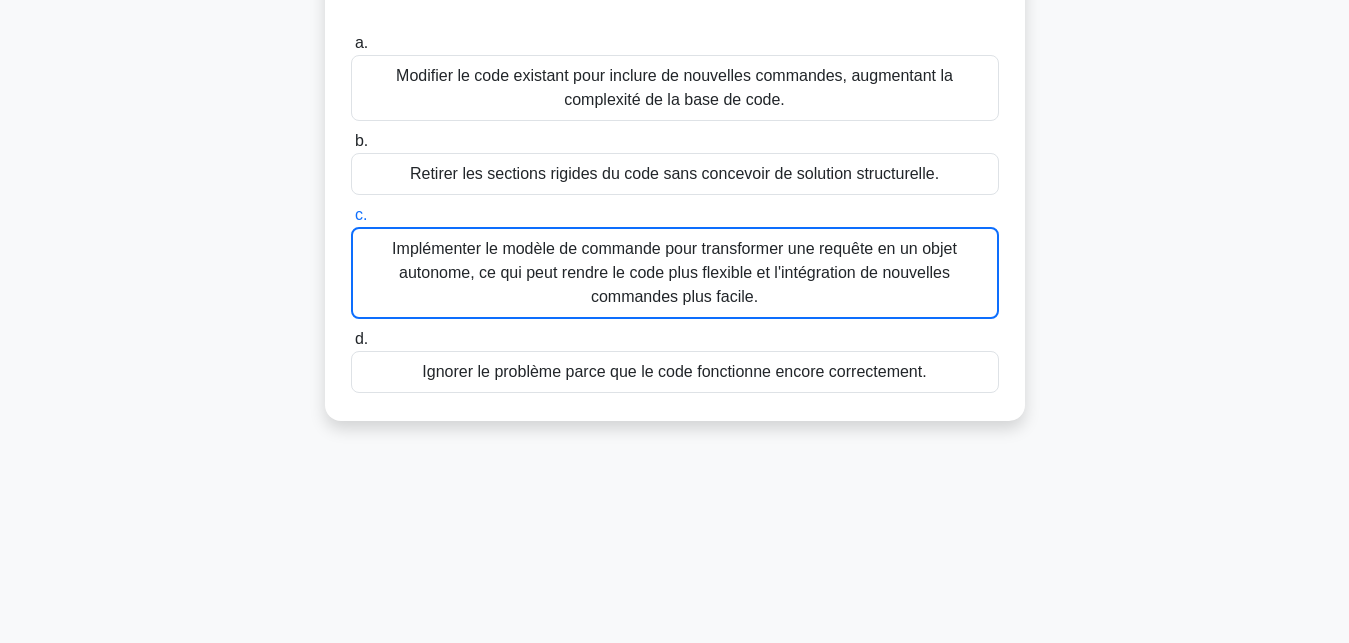 scroll, scrollTop: 233, scrollLeft: 0, axis: vertical 